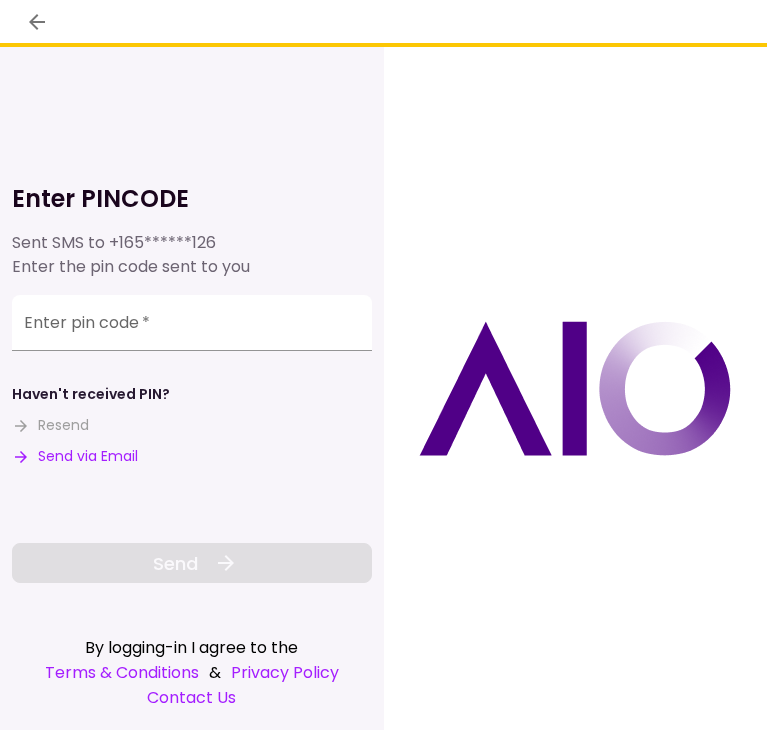 scroll, scrollTop: 0, scrollLeft: 0, axis: both 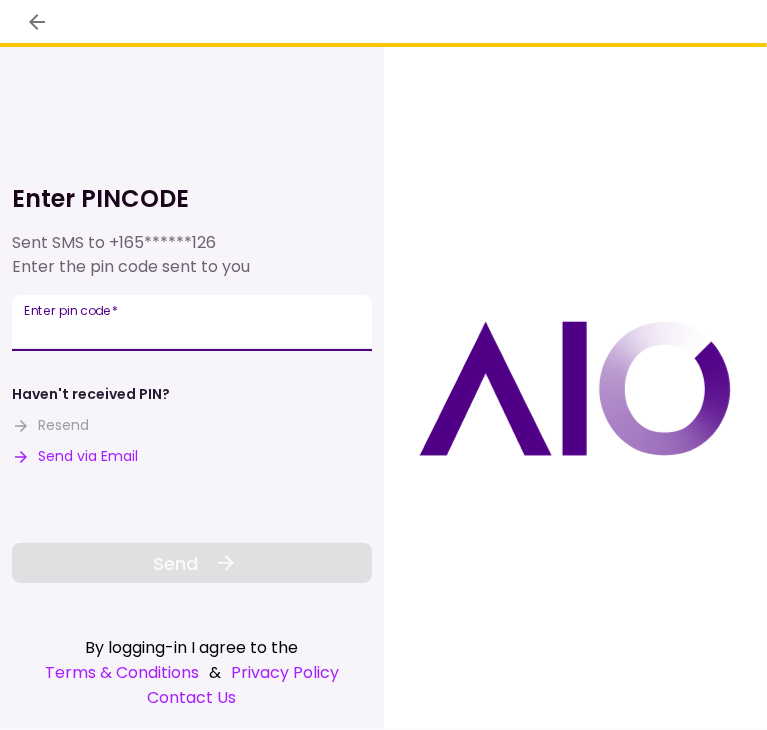 click on "Enter pin code   *" at bounding box center [192, 323] 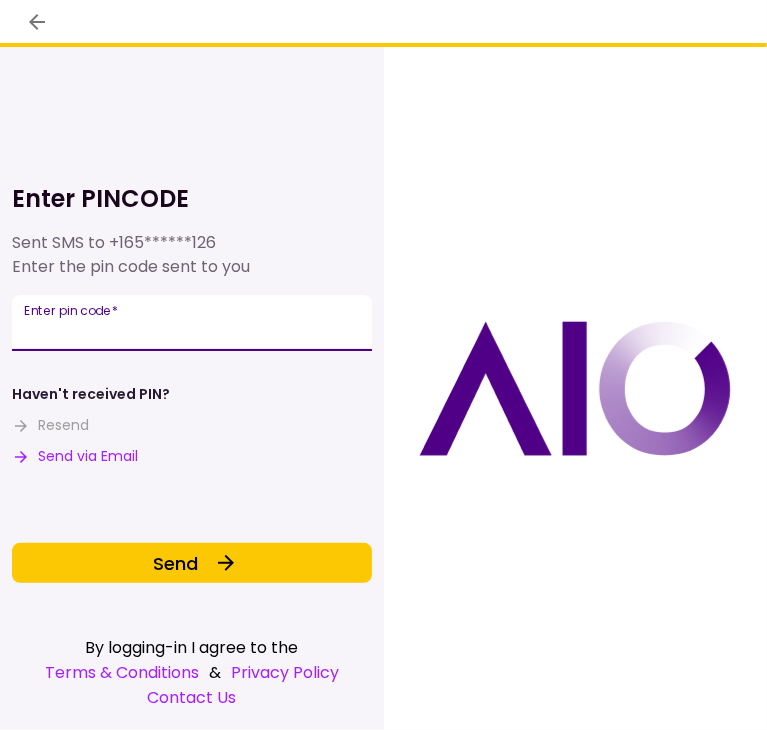 type on "******" 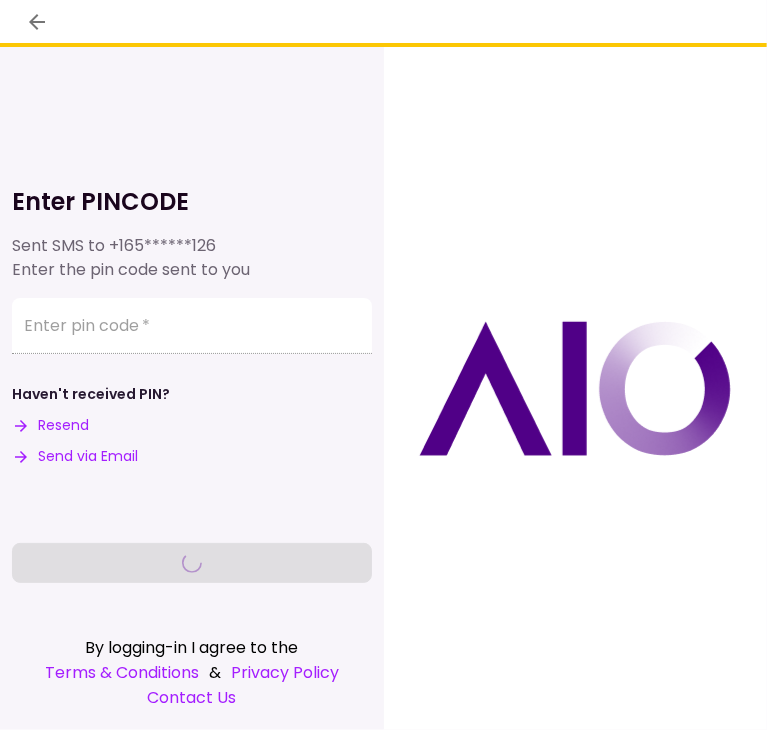 type 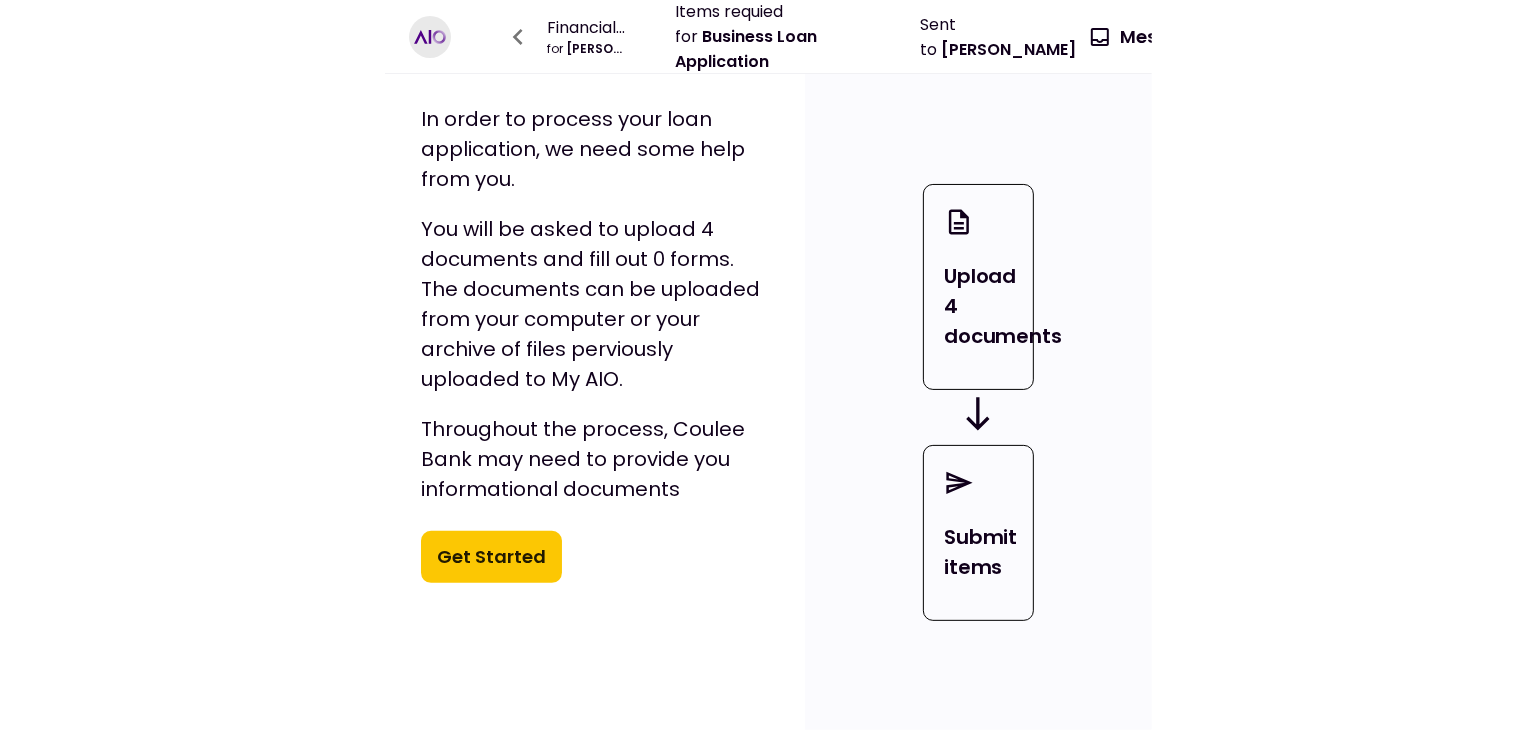 scroll, scrollTop: 428, scrollLeft: 0, axis: vertical 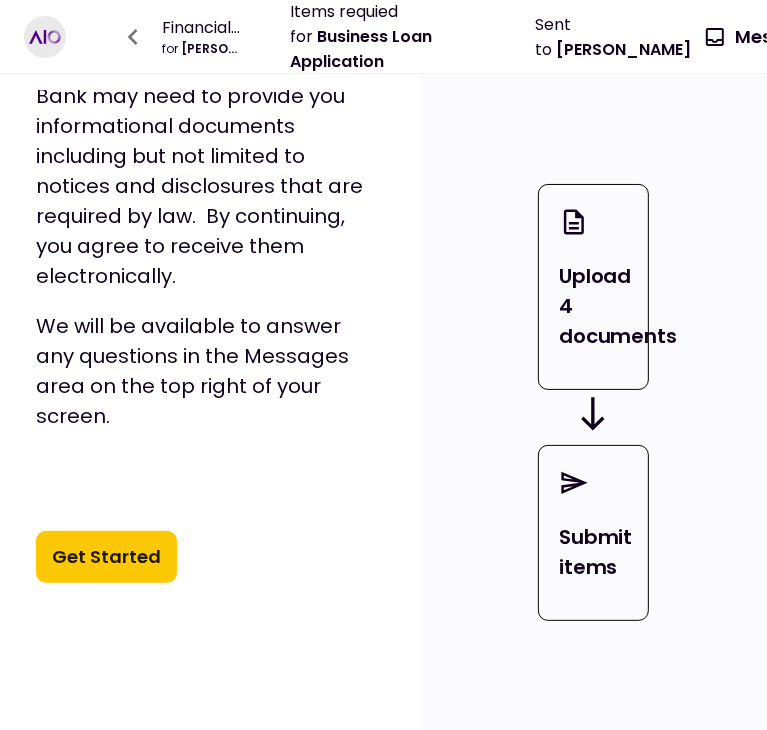 click on "Welcome!
In order to process your loan application, we need some help from you.
You will be asked to upload 4 documents and fill out 0 forms.  The documents can be uploaded from your computer or your archive of files perviously uploaded to My AIO.
Throughout the process, Coulee Bank may need to provide you informational documents including but not limited to notices and disclosures that are required by law.  By continuing, you agree to receive them electronically.
We will be available to answer any questions in the Messages area on the top right of your screen.
Get Started" at bounding box center [210, 336] 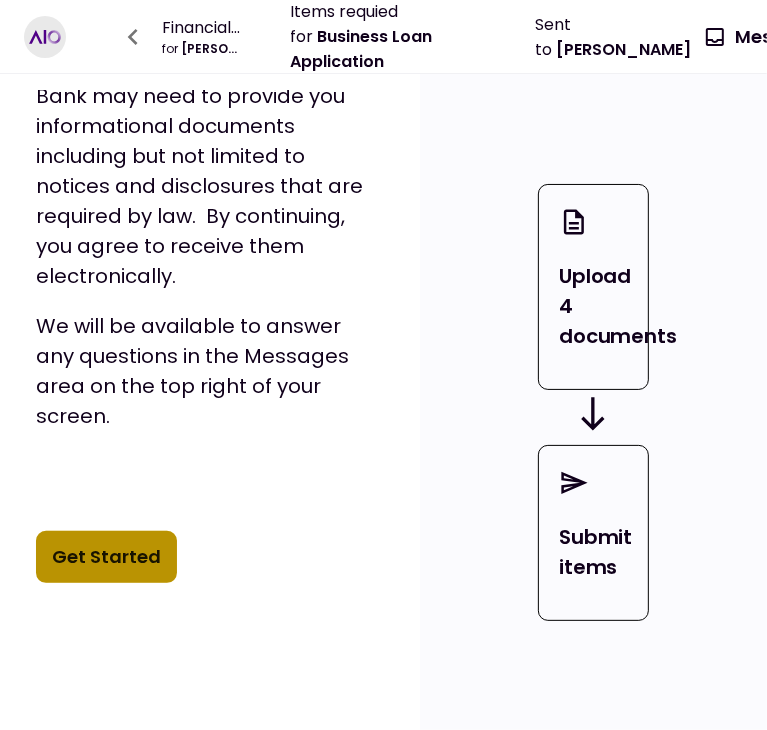 click on "Get Started" at bounding box center [106, 557] 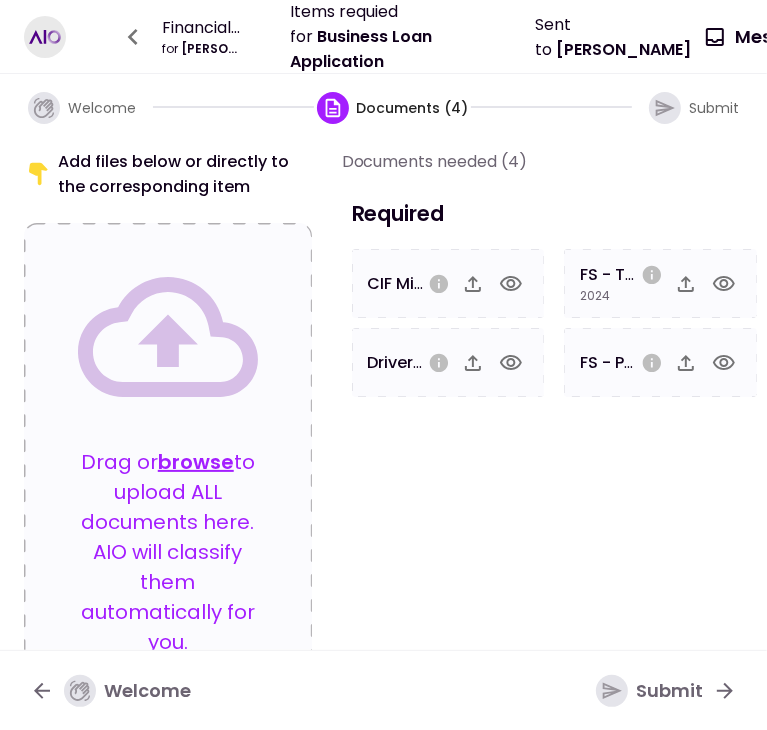 click on "Driver's License or Passport" at bounding box center [448, 362] 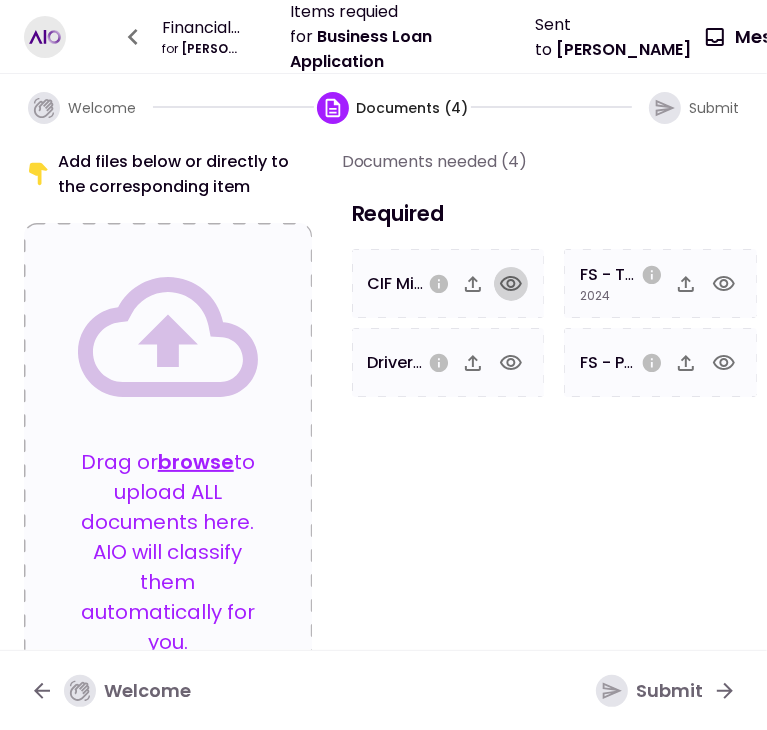 click 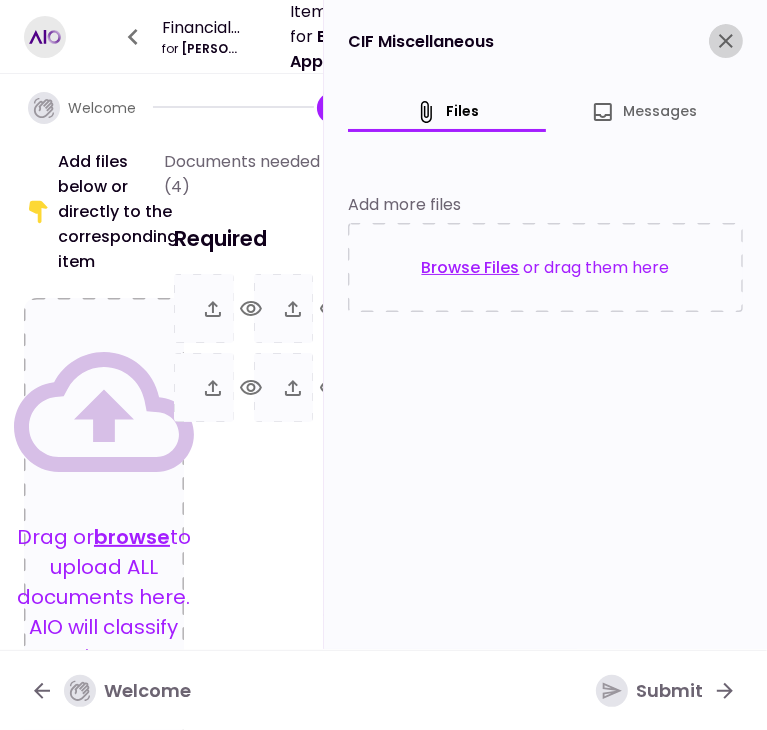 click 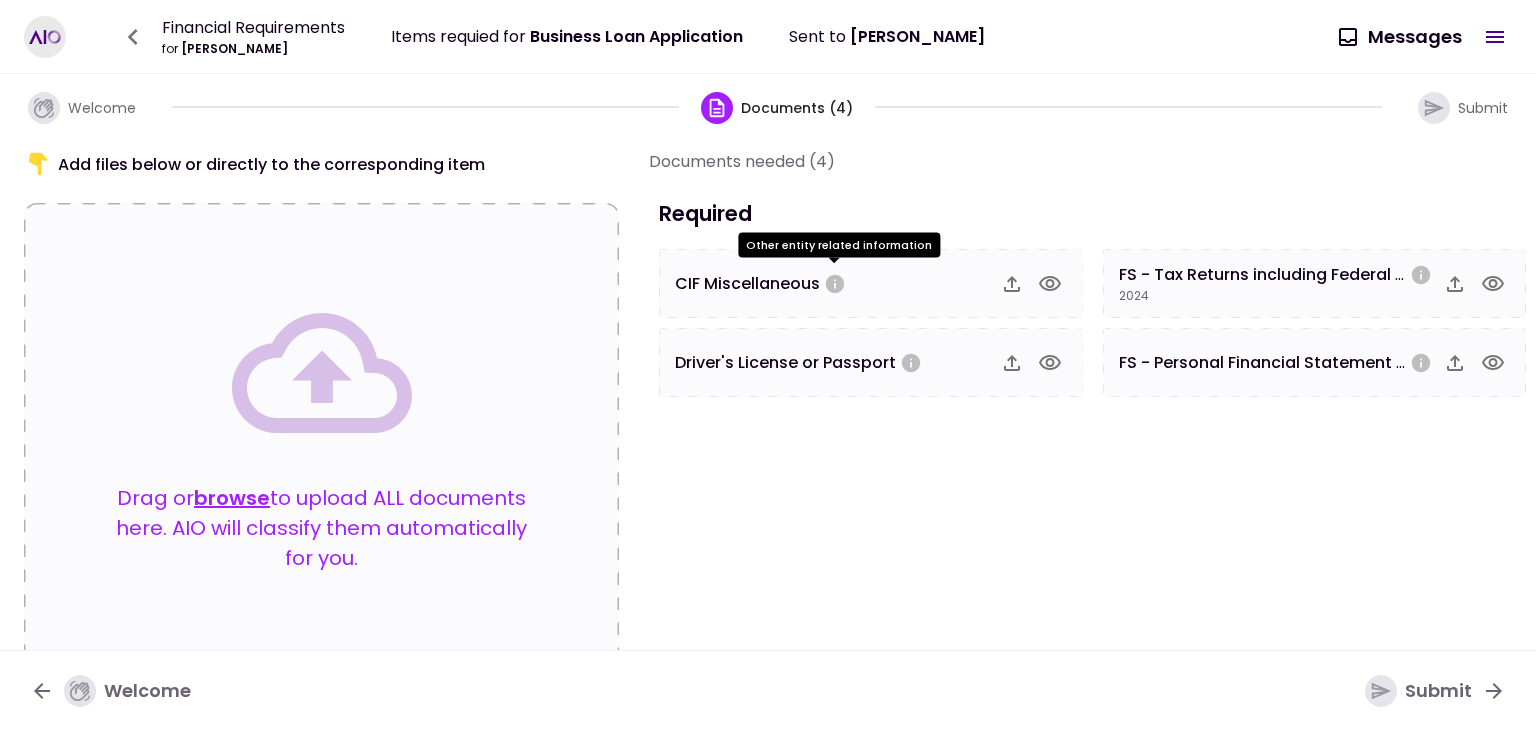 click 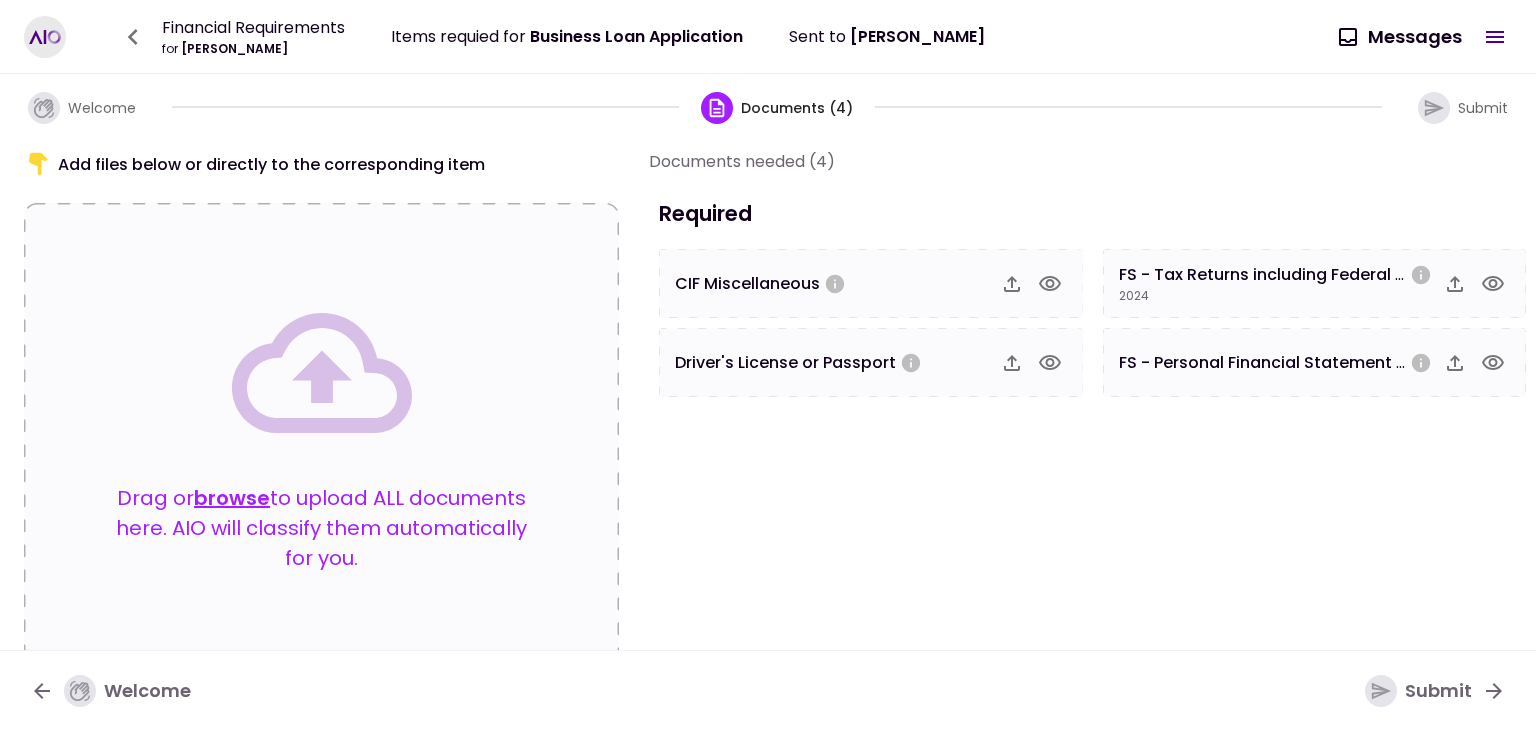 click on "[PERSON_NAME]" at bounding box center [917, 36] 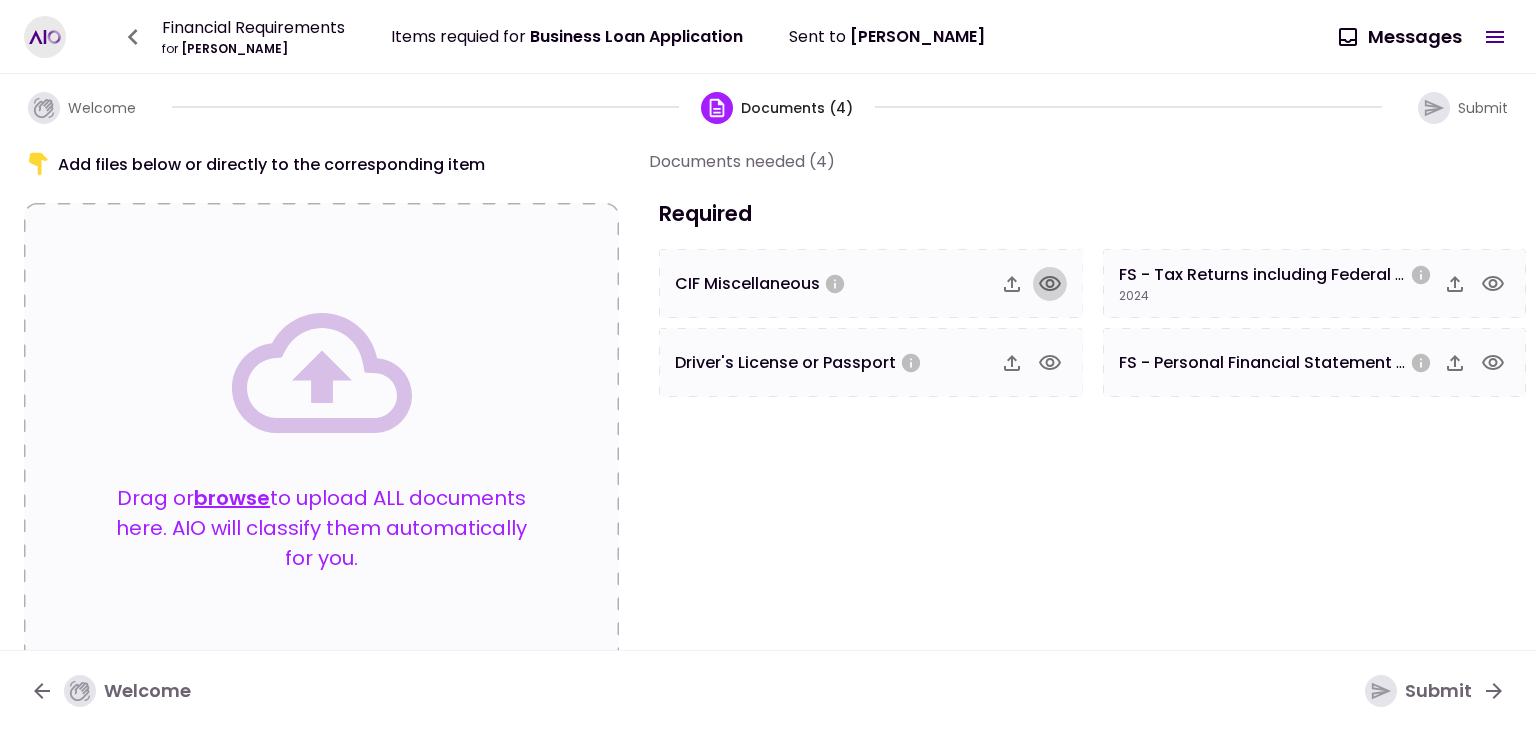 click 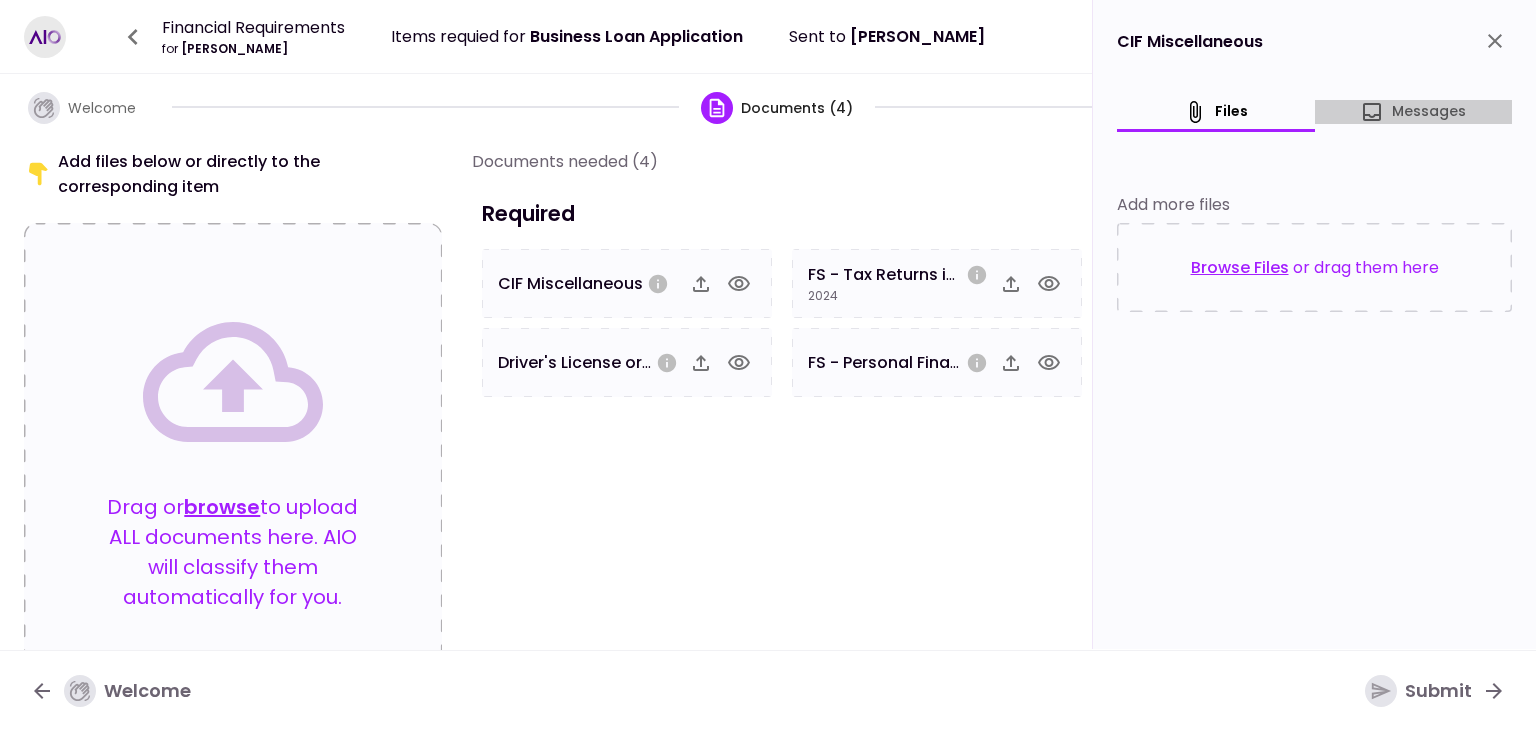 click on "Messages" at bounding box center (1414, 112) 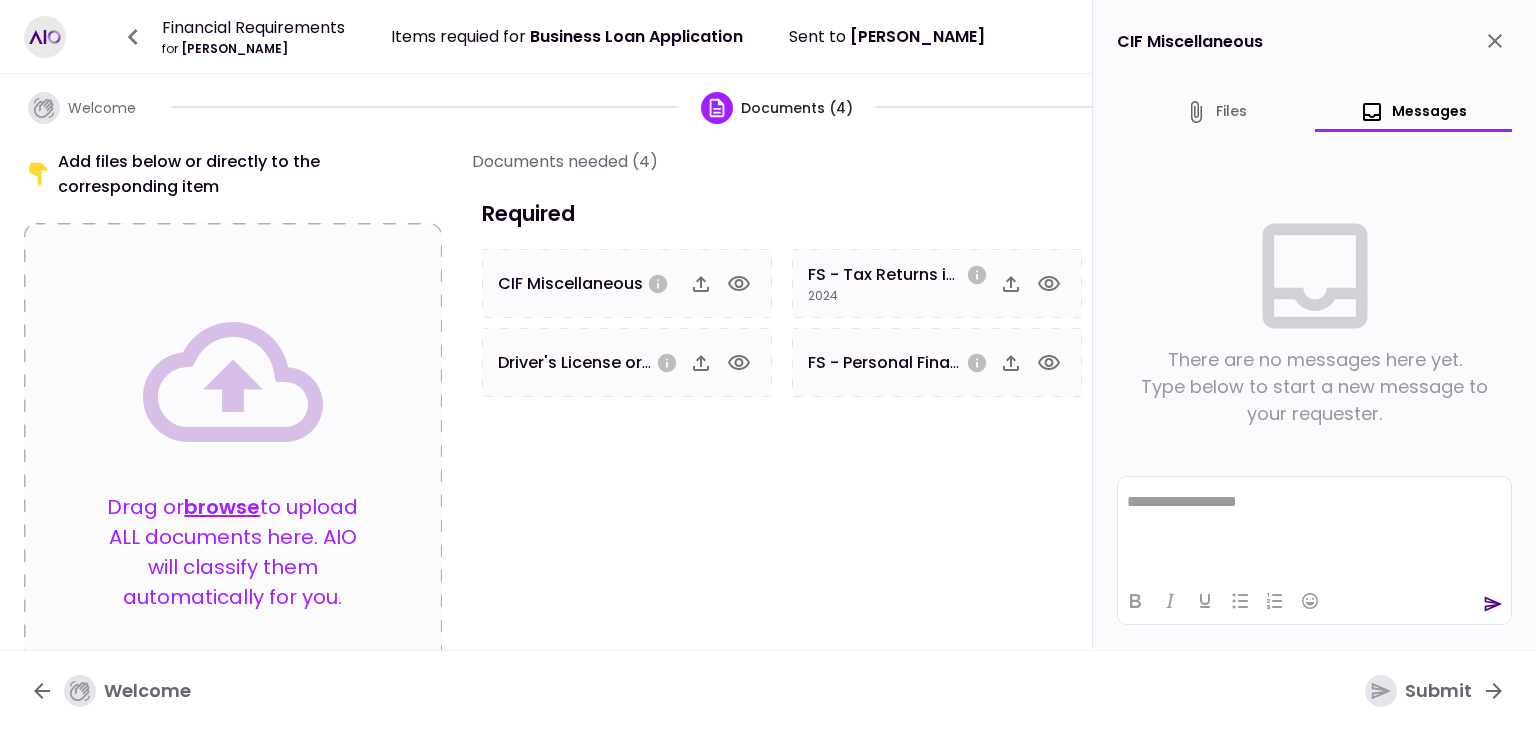 scroll, scrollTop: 0, scrollLeft: 0, axis: both 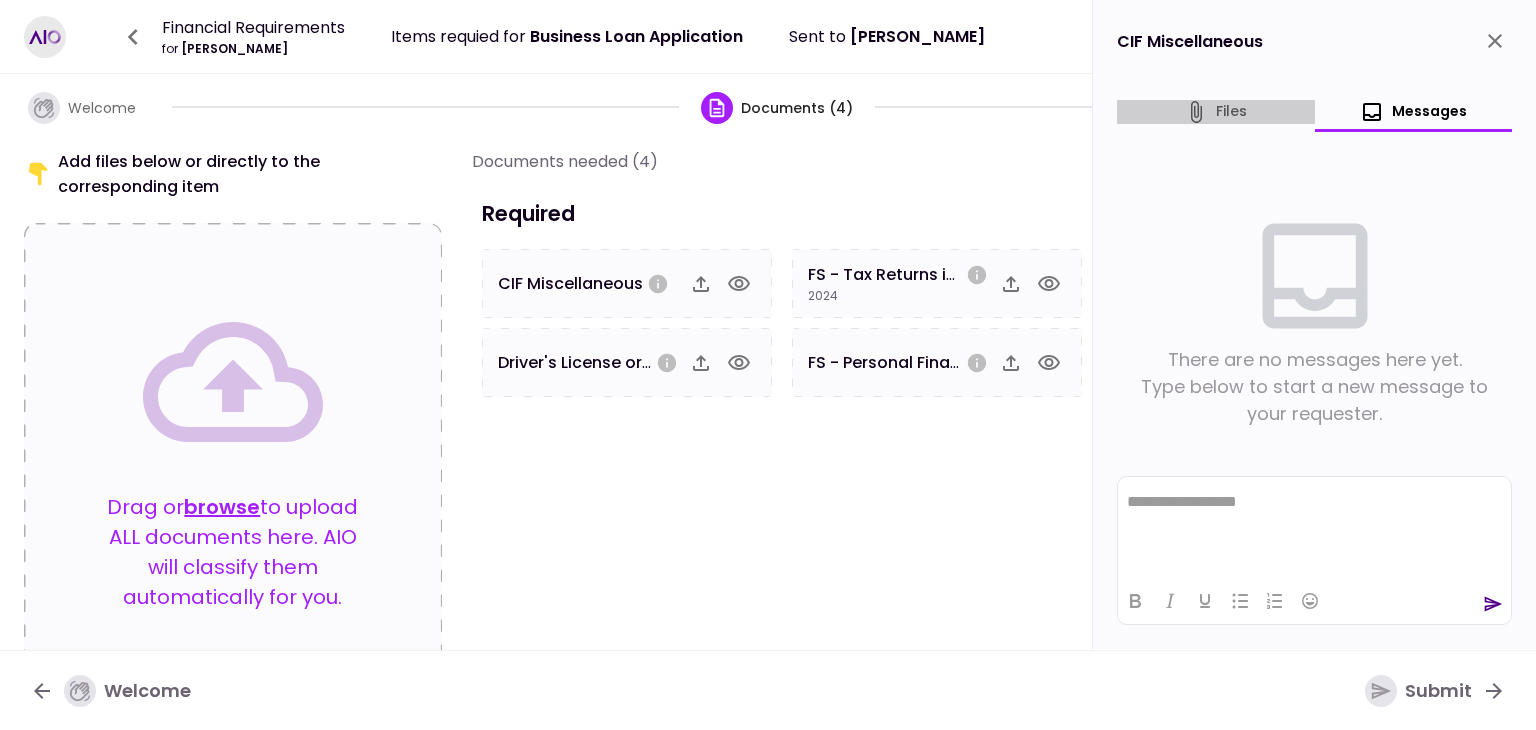 click on "files" at bounding box center (1216, 112) 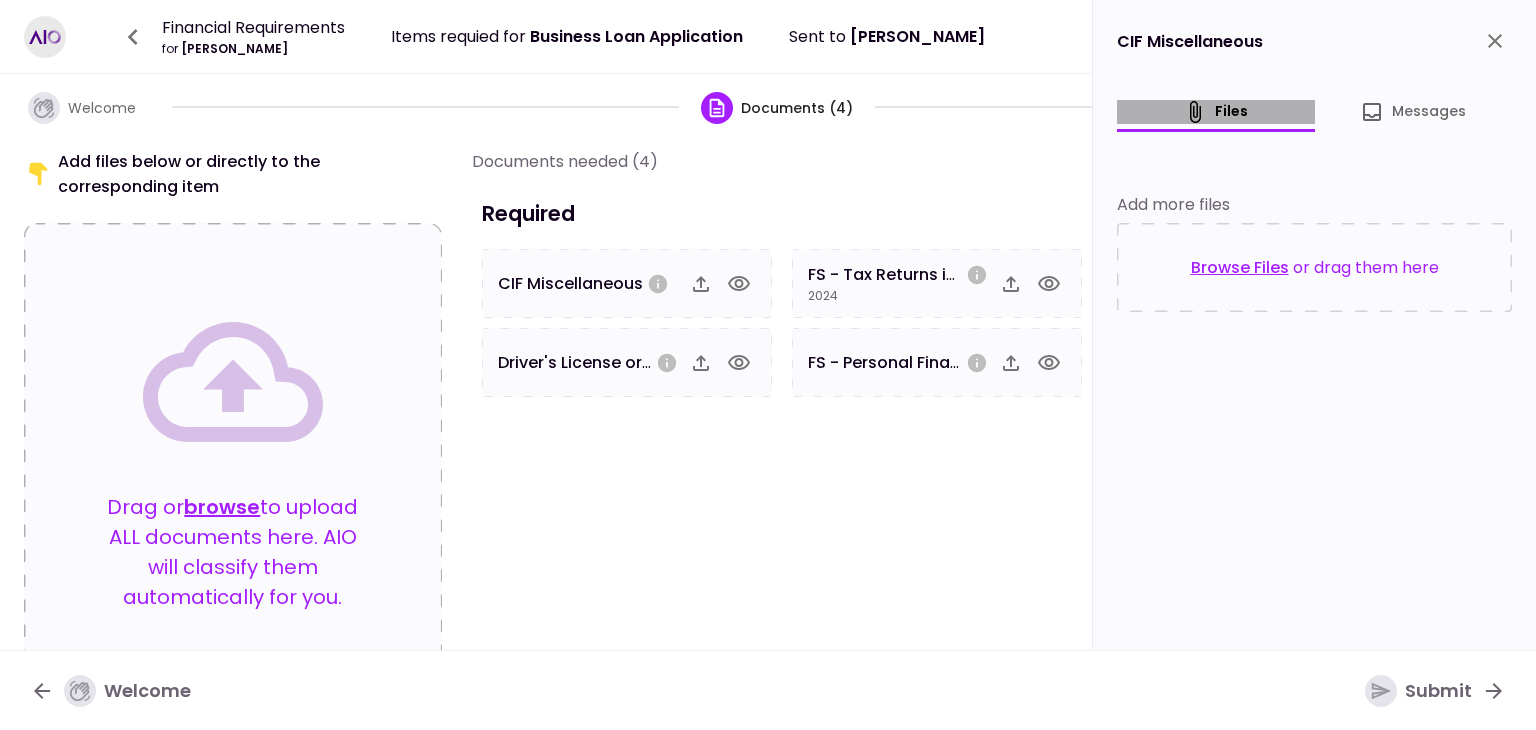 click on "files" at bounding box center (1216, 112) 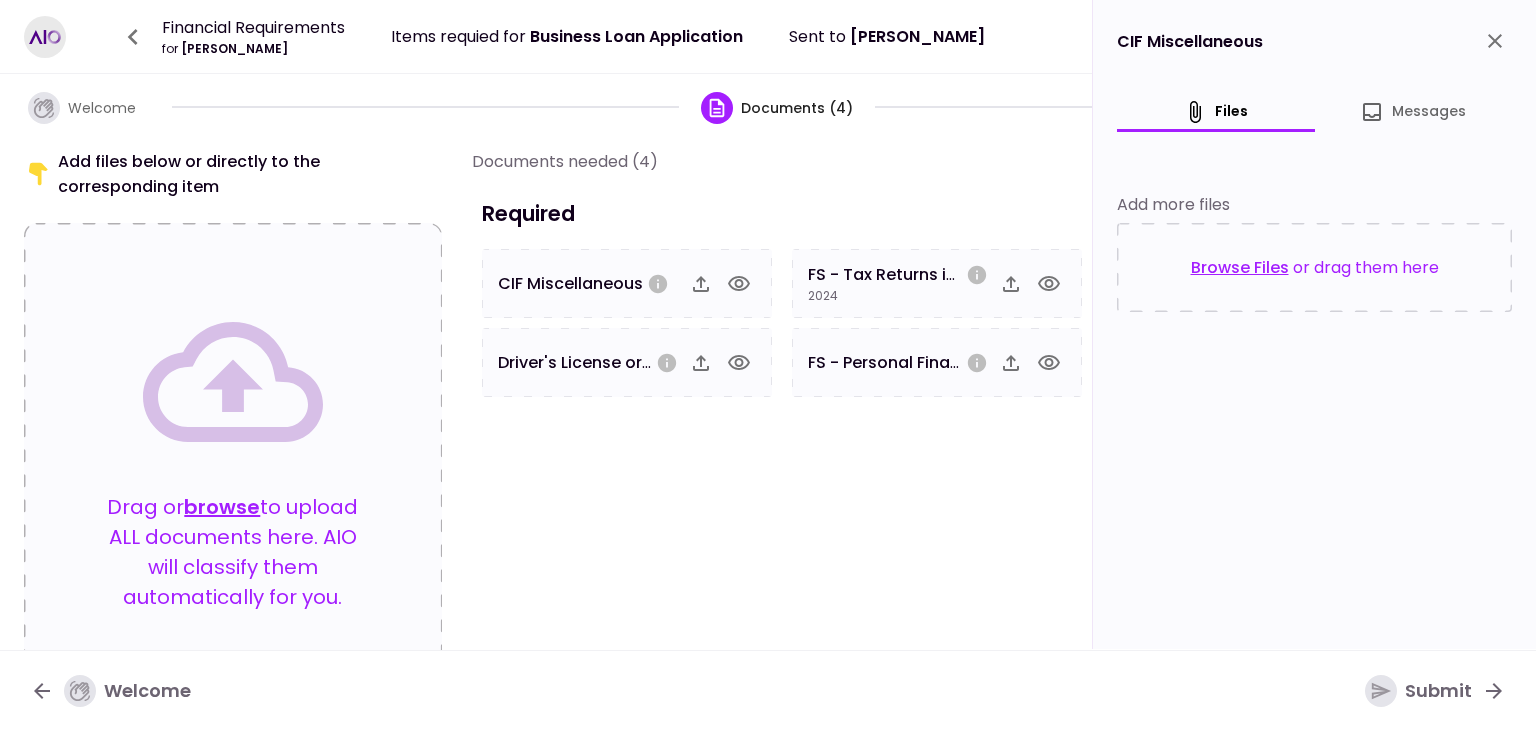 click on "Required" at bounding box center (782, 213) 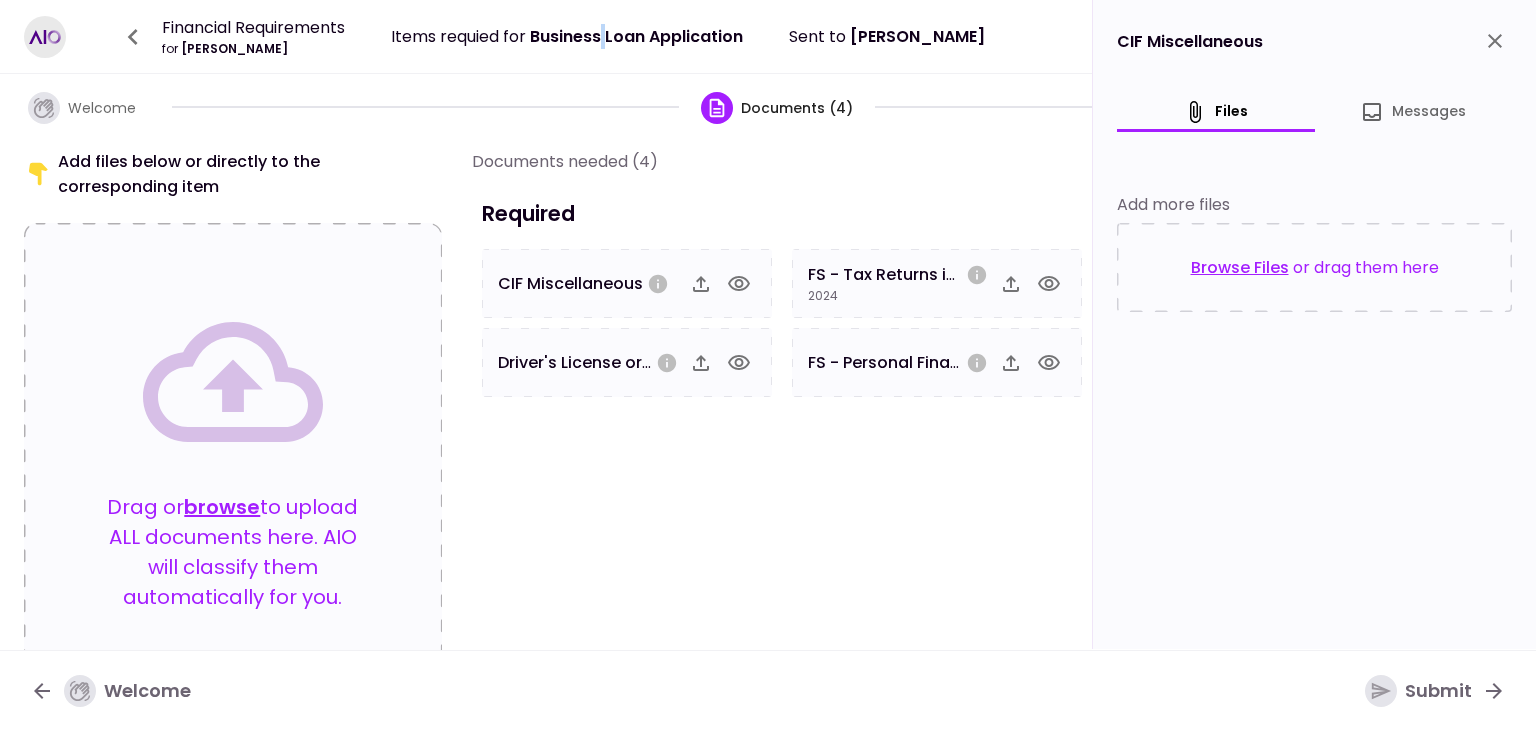 click on "Business Loan Application" at bounding box center (636, 36) 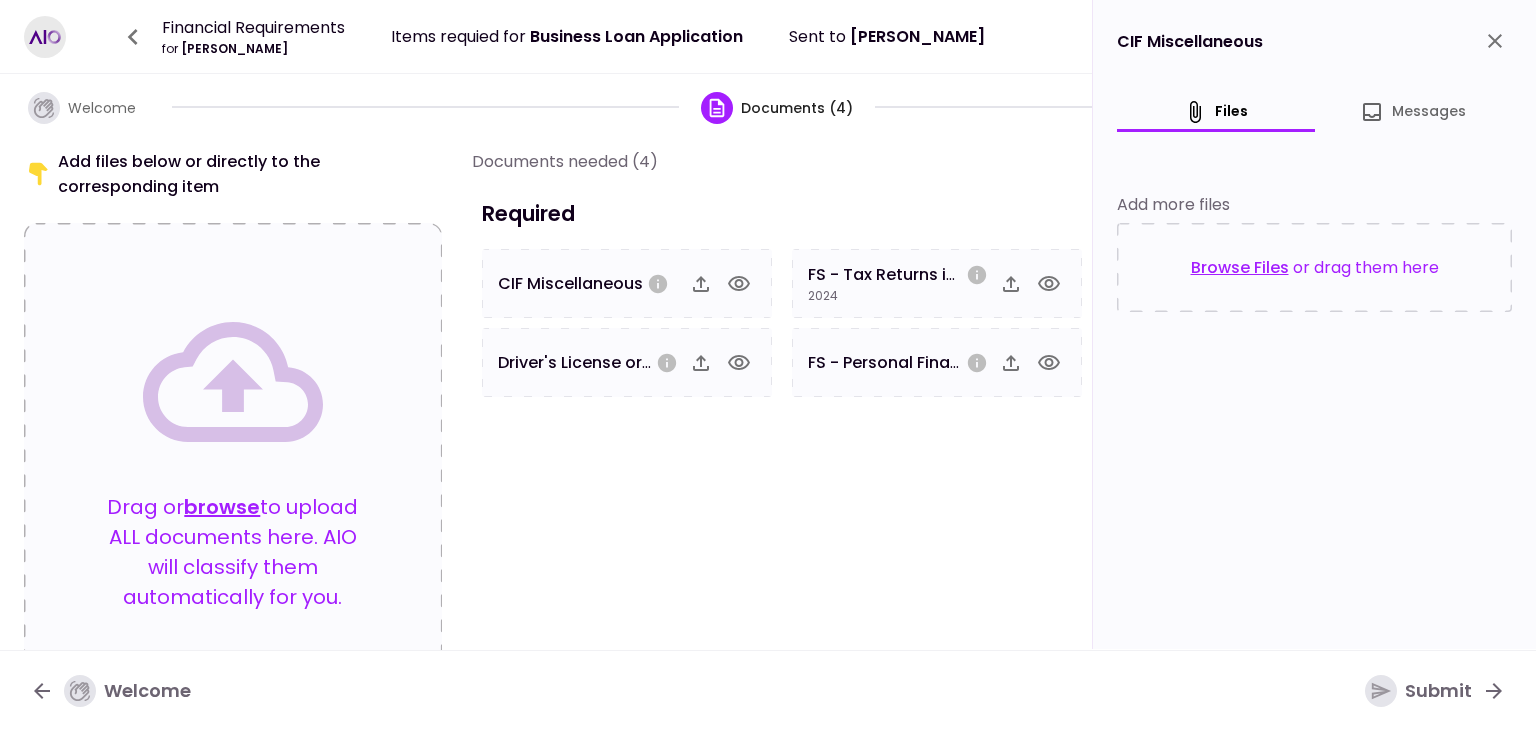 click on "Documents needed (4) Required CIF Miscellaneous   Driver's License or Passport   FS - Tax Returns including Federal & State (Last Year)   2024 FS - Personal Financial Statement (Simple Upload)" at bounding box center [785, 387] 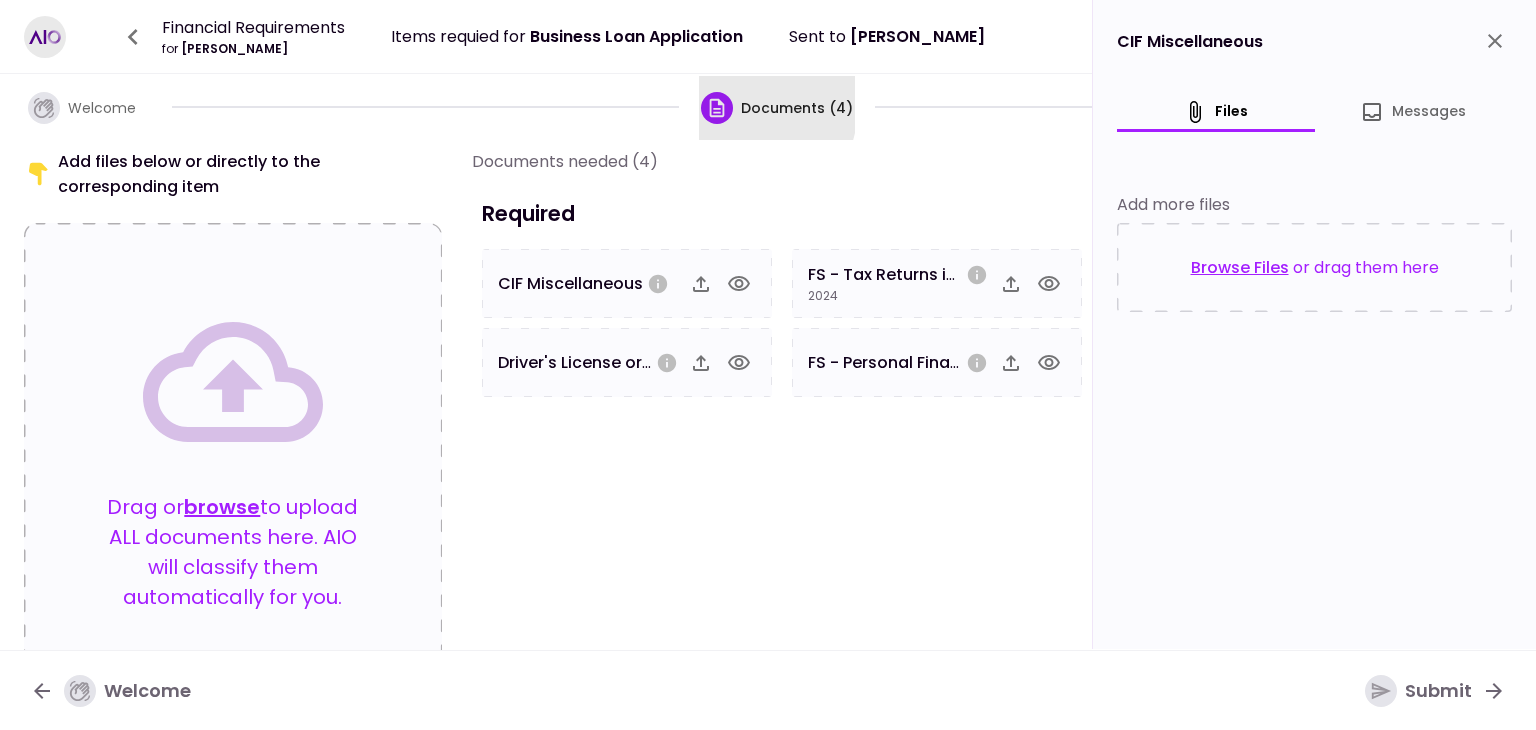 click at bounding box center [717, 108] 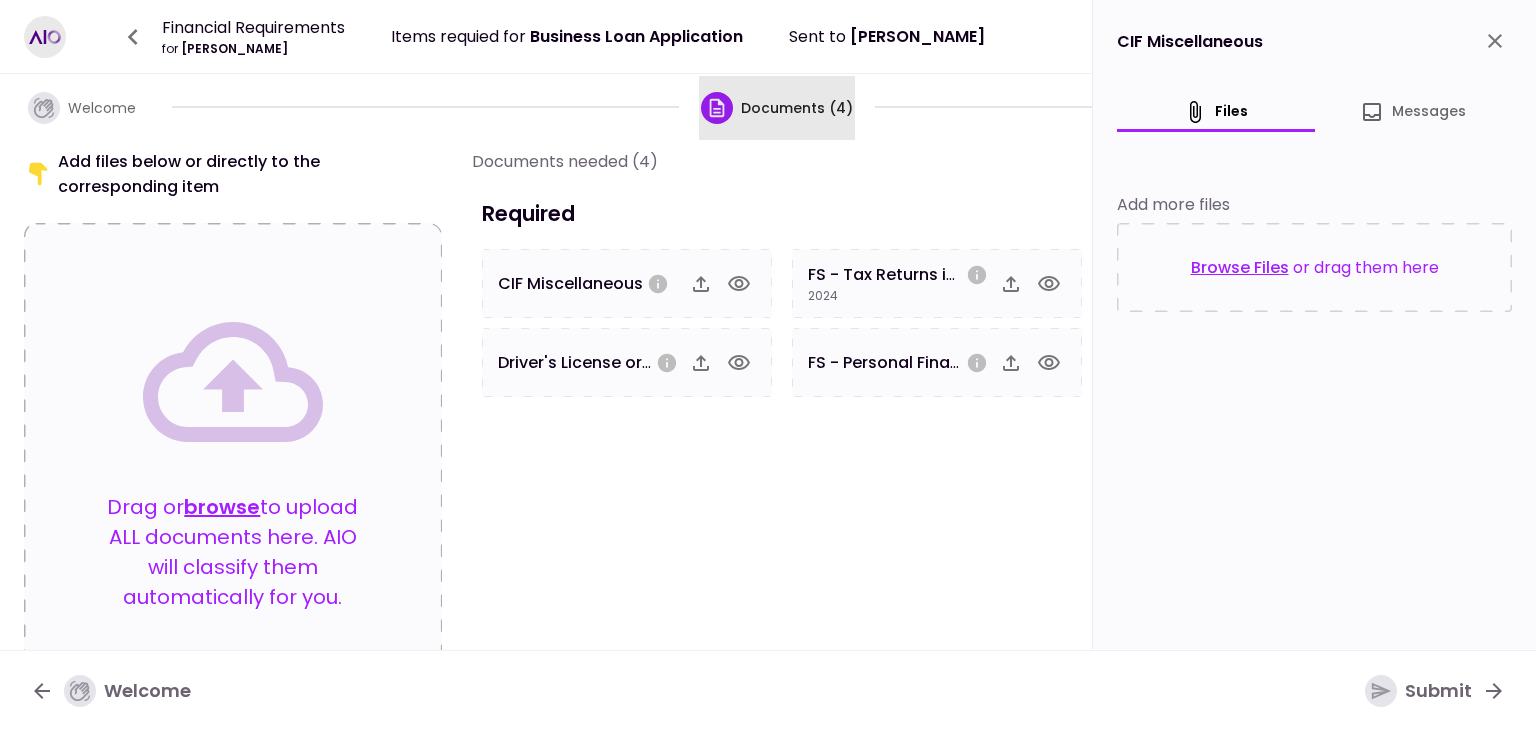 click on "Documents (4)" at bounding box center (797, 108) 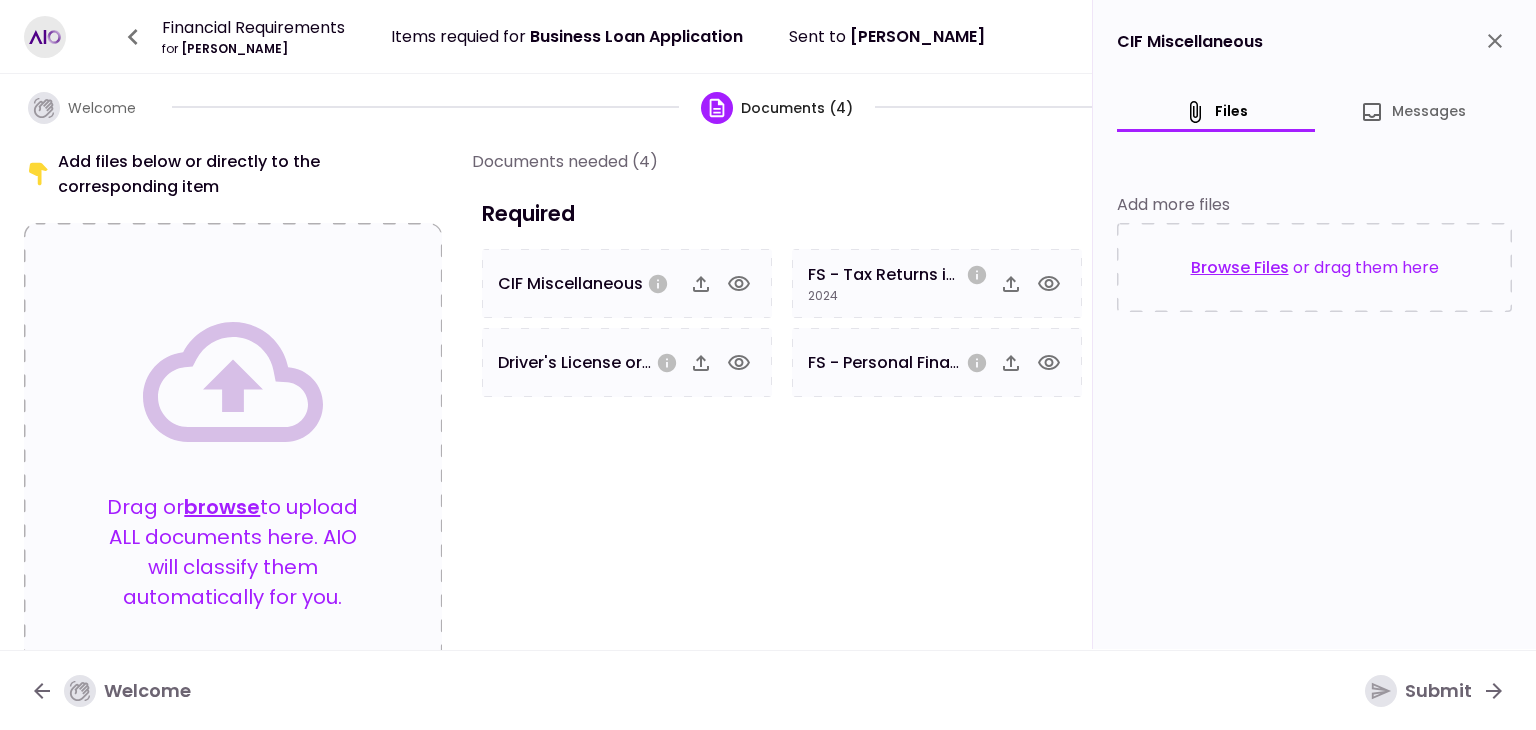 click on "CIF Miscellaneous" at bounding box center (570, 283) 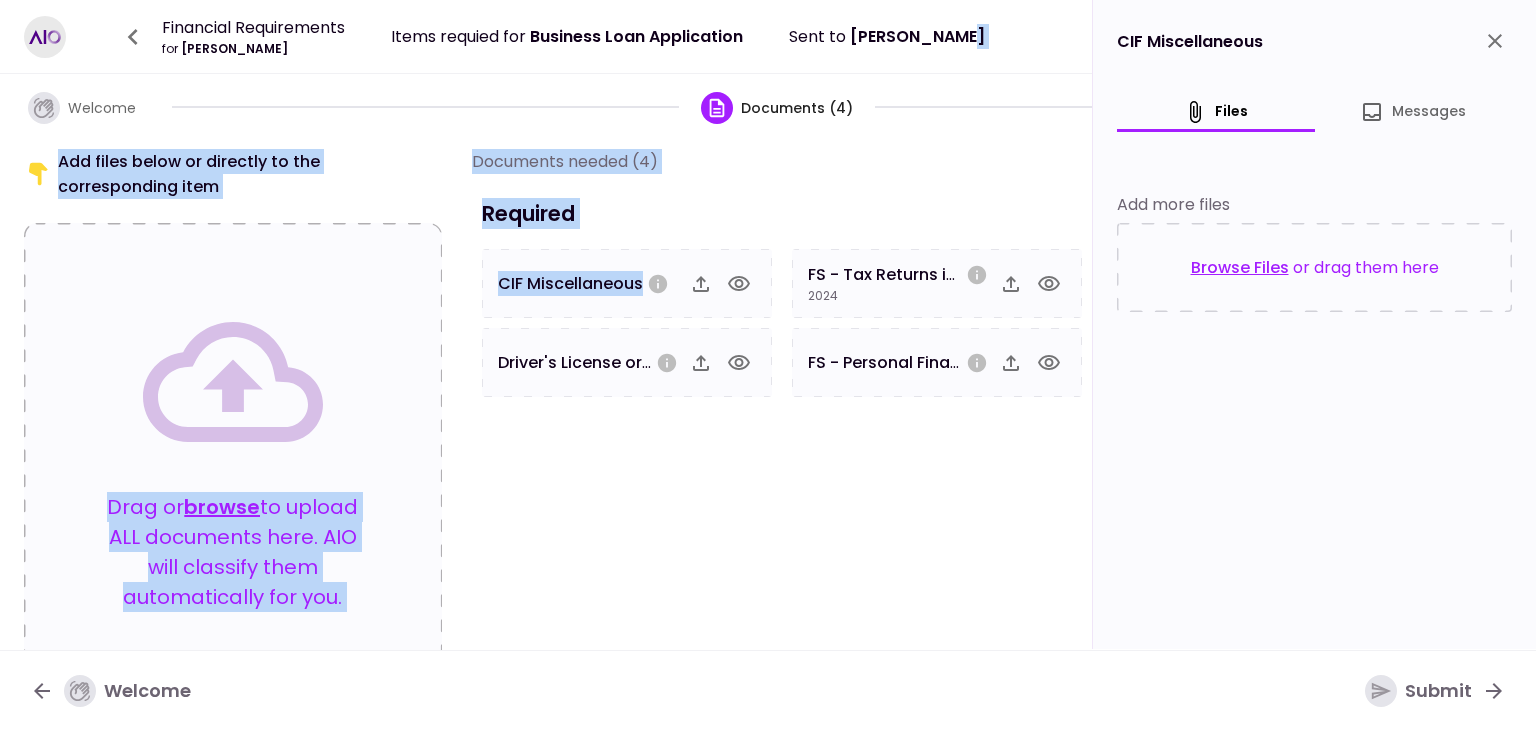 drag, startPoint x: 541, startPoint y: 266, endPoint x: 1006, endPoint y: -58, distance: 566.746 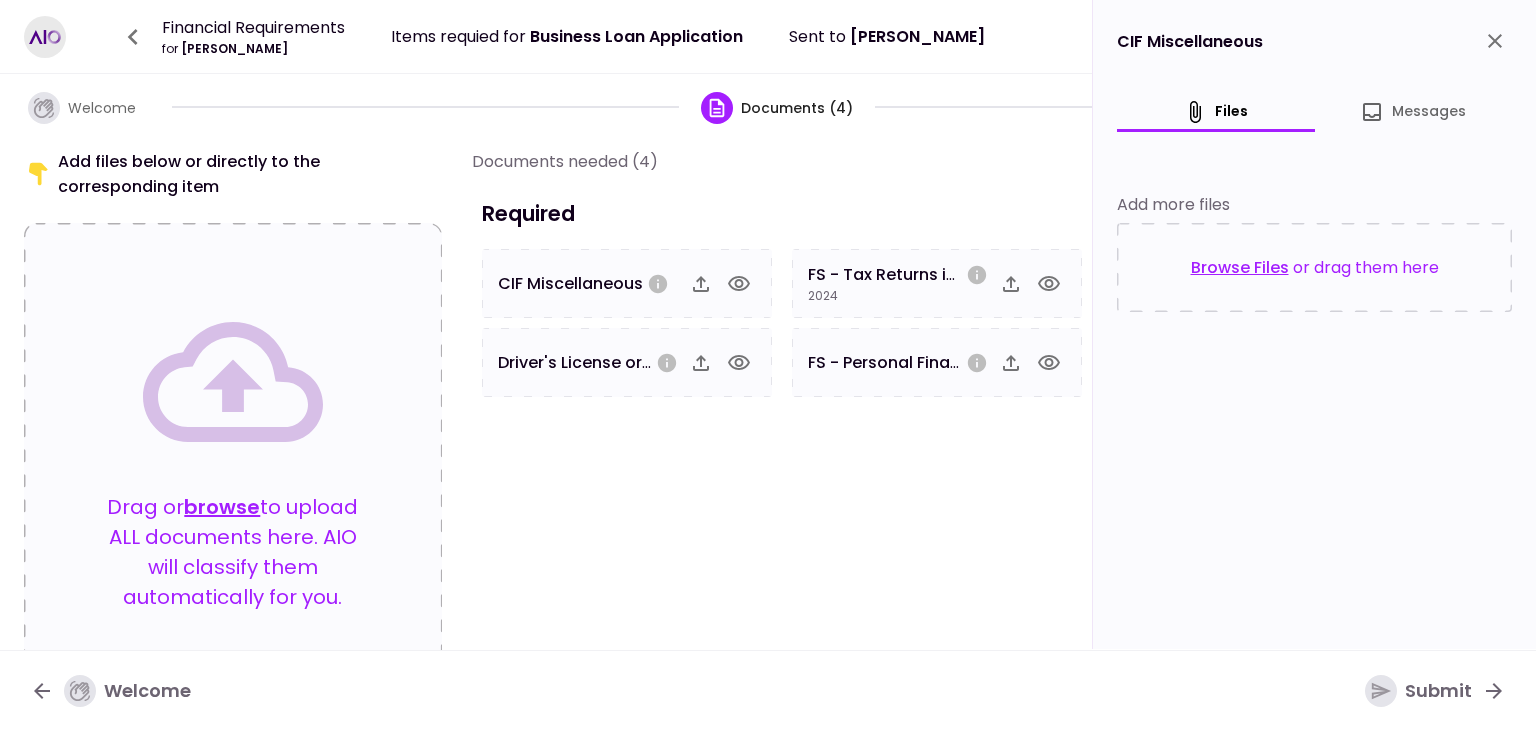 click on "[PERSON_NAME]" at bounding box center [917, 36] 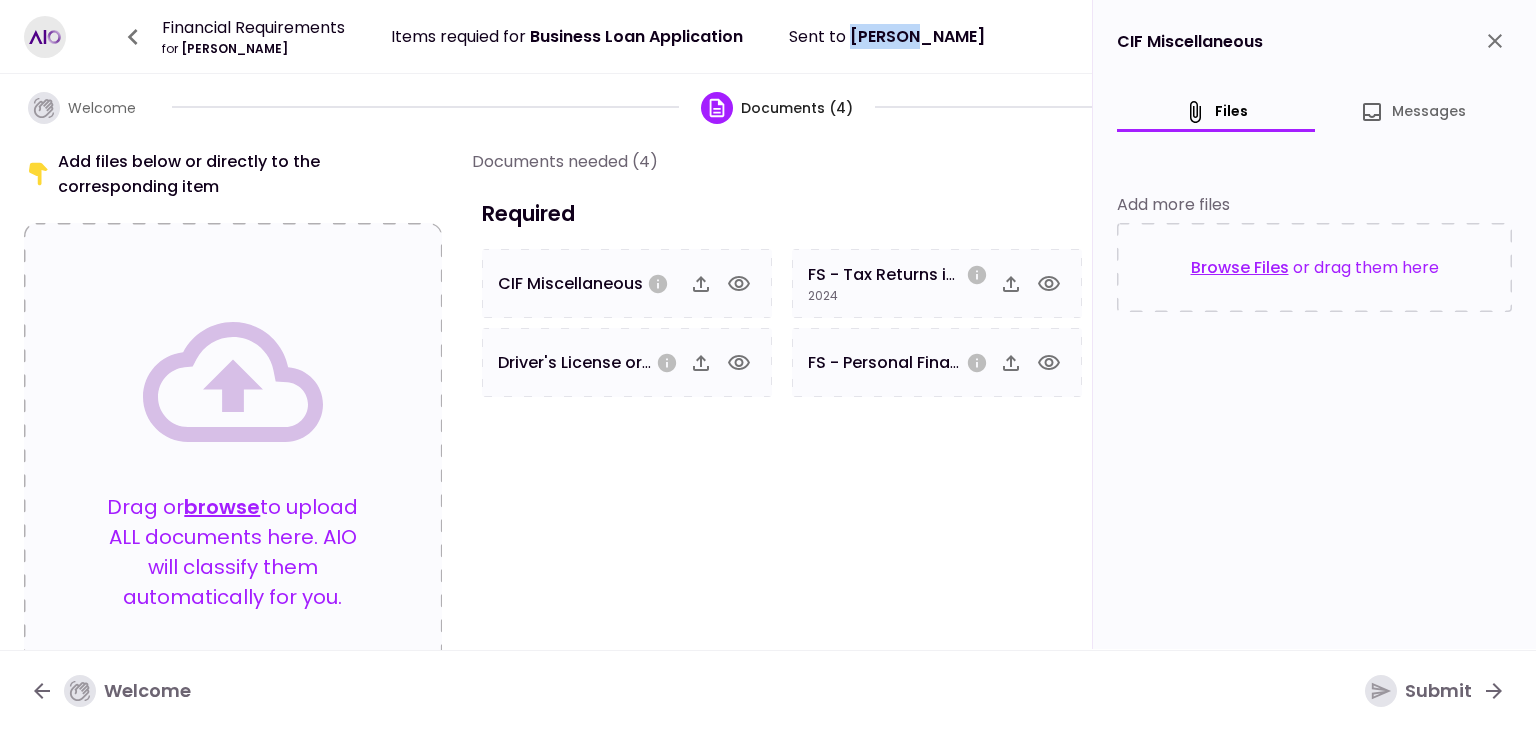 click on "[PERSON_NAME]" at bounding box center [917, 36] 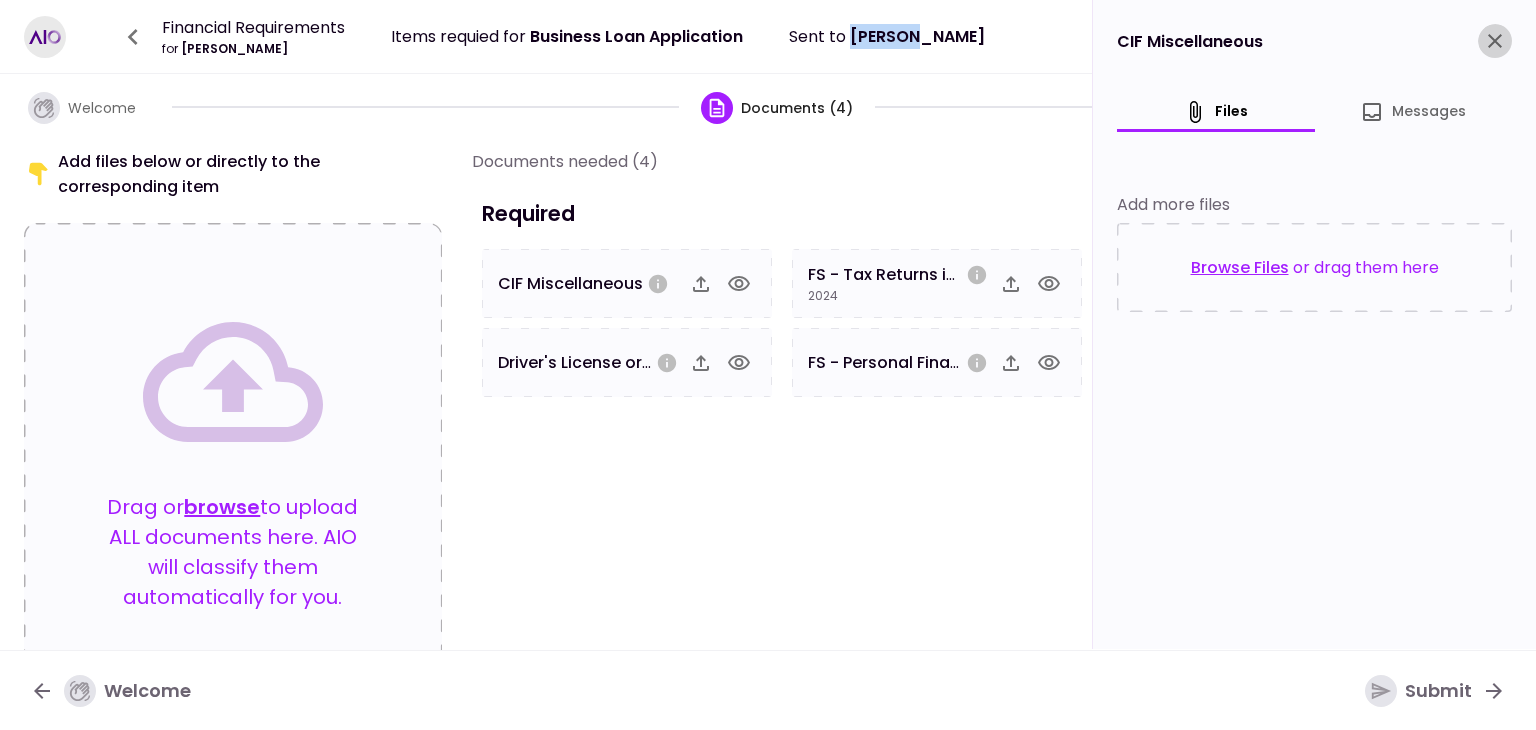 click 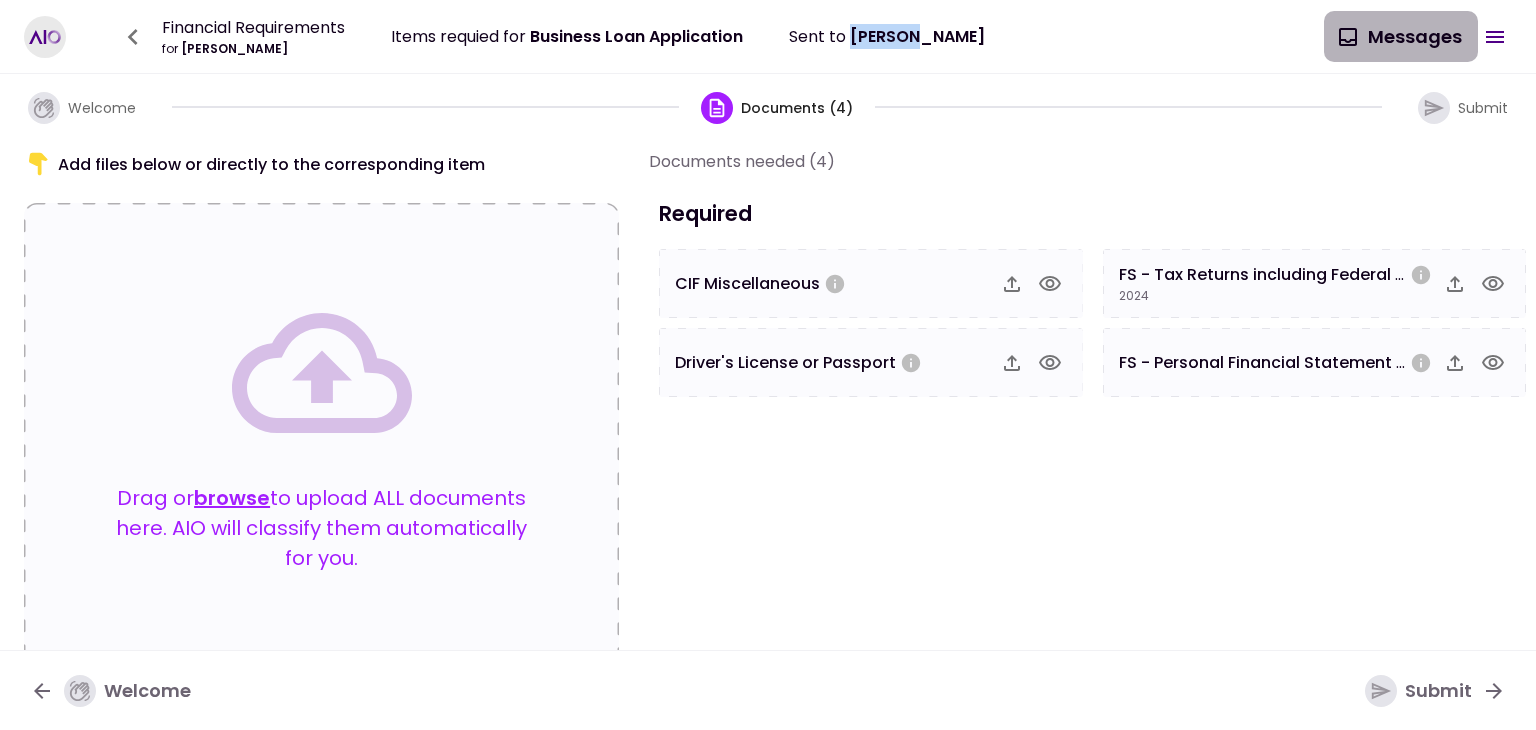 click on "0 Messages" at bounding box center (1401, 37) 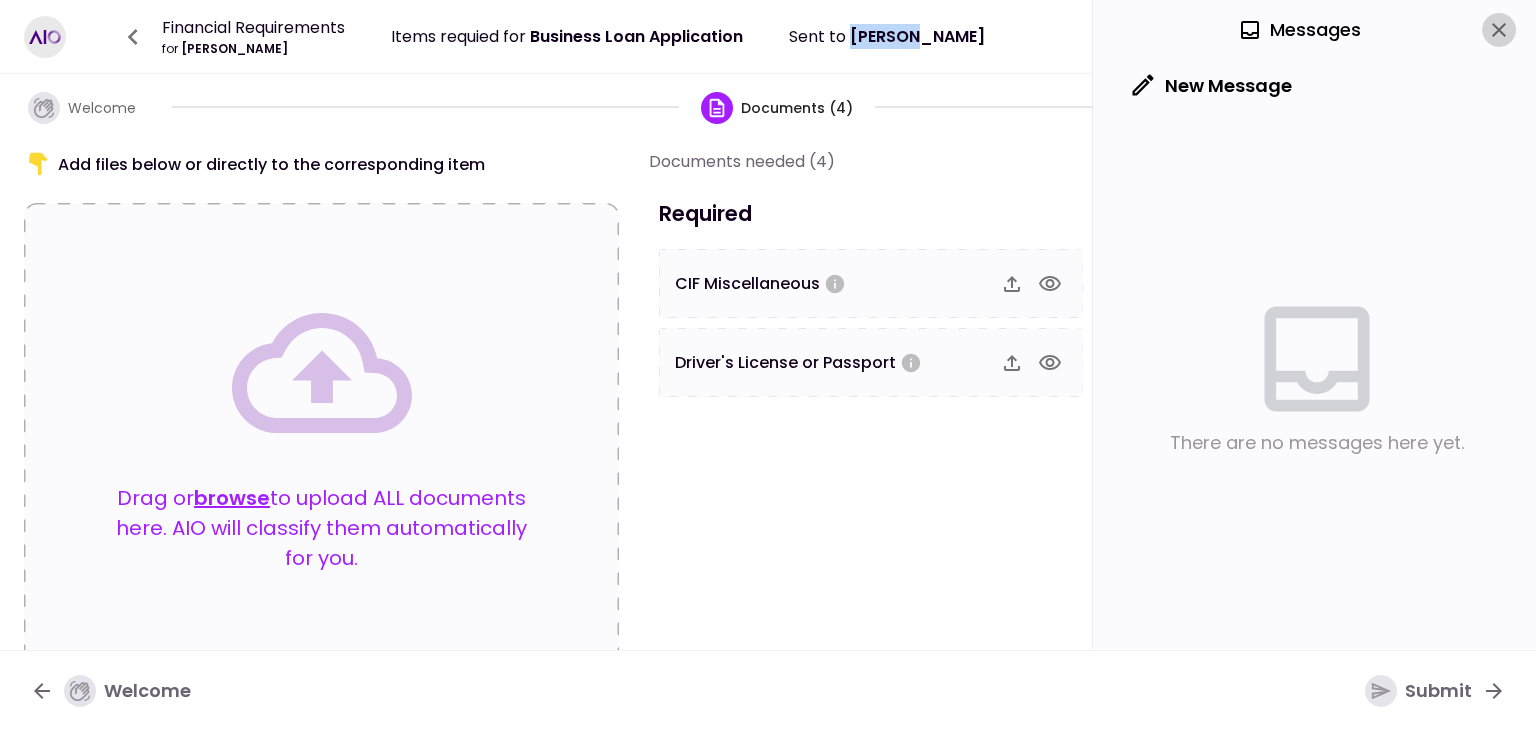 click at bounding box center [1499, 30] 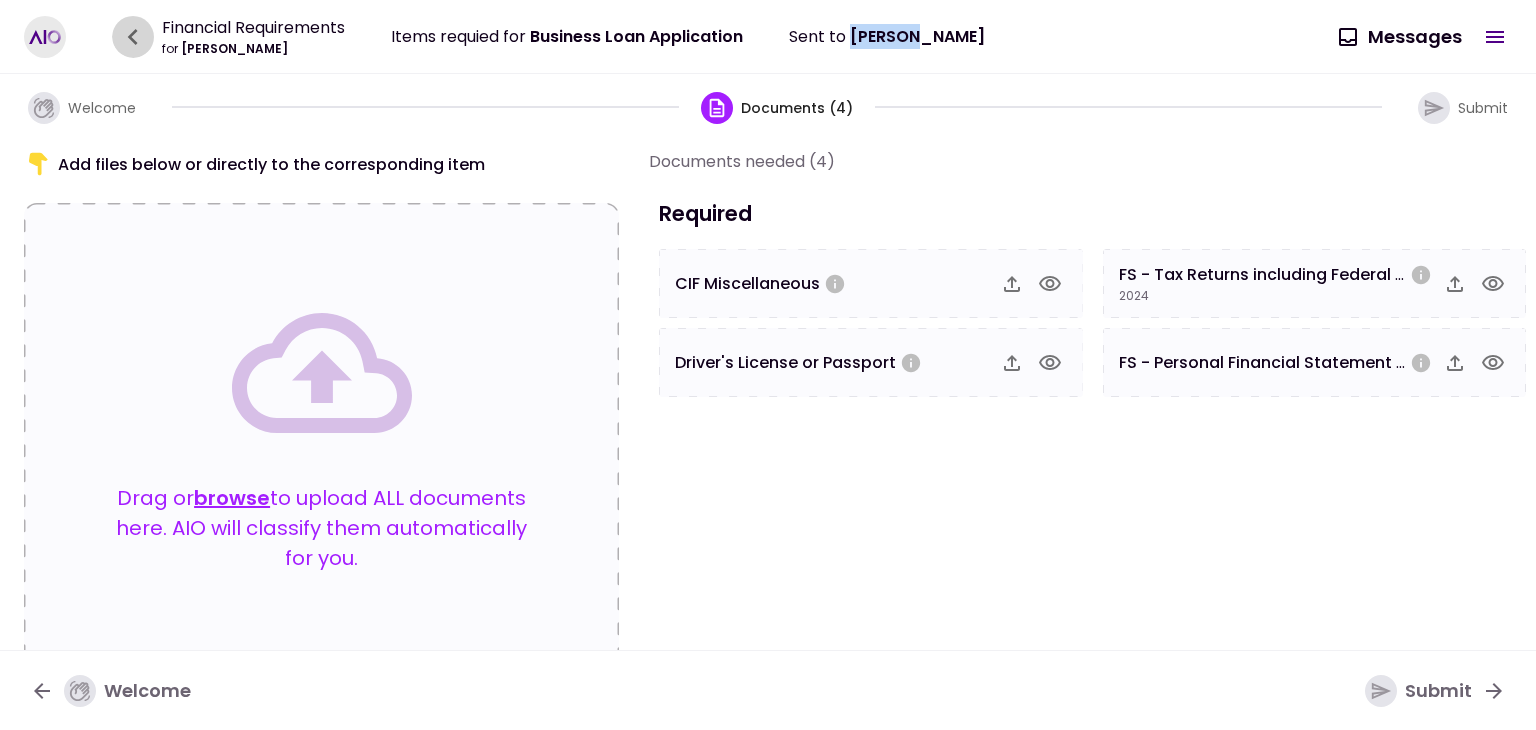 click 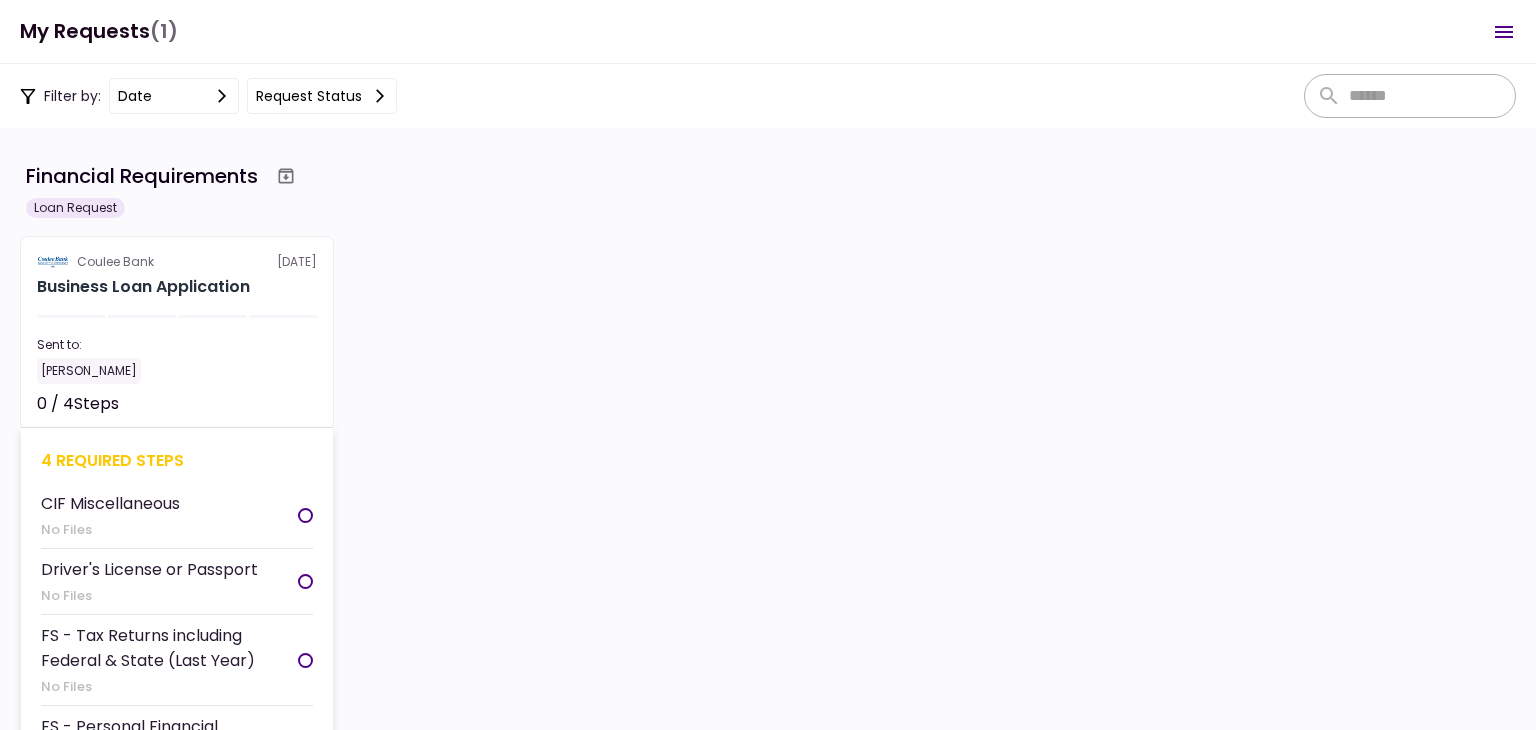 click on "CIF Miscellaneous" at bounding box center [110, 503] 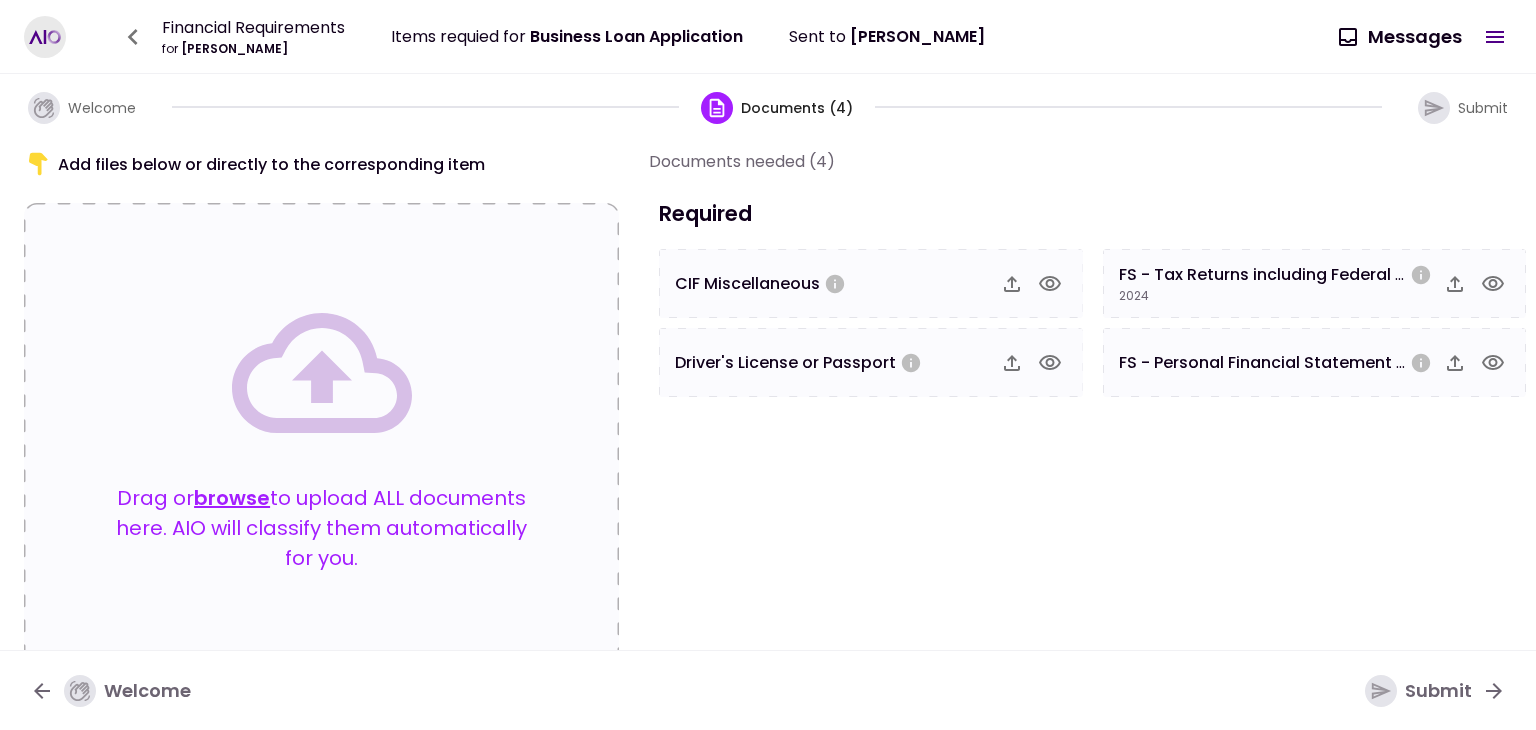 click on "Driver's License or Passport" at bounding box center [785, 362] 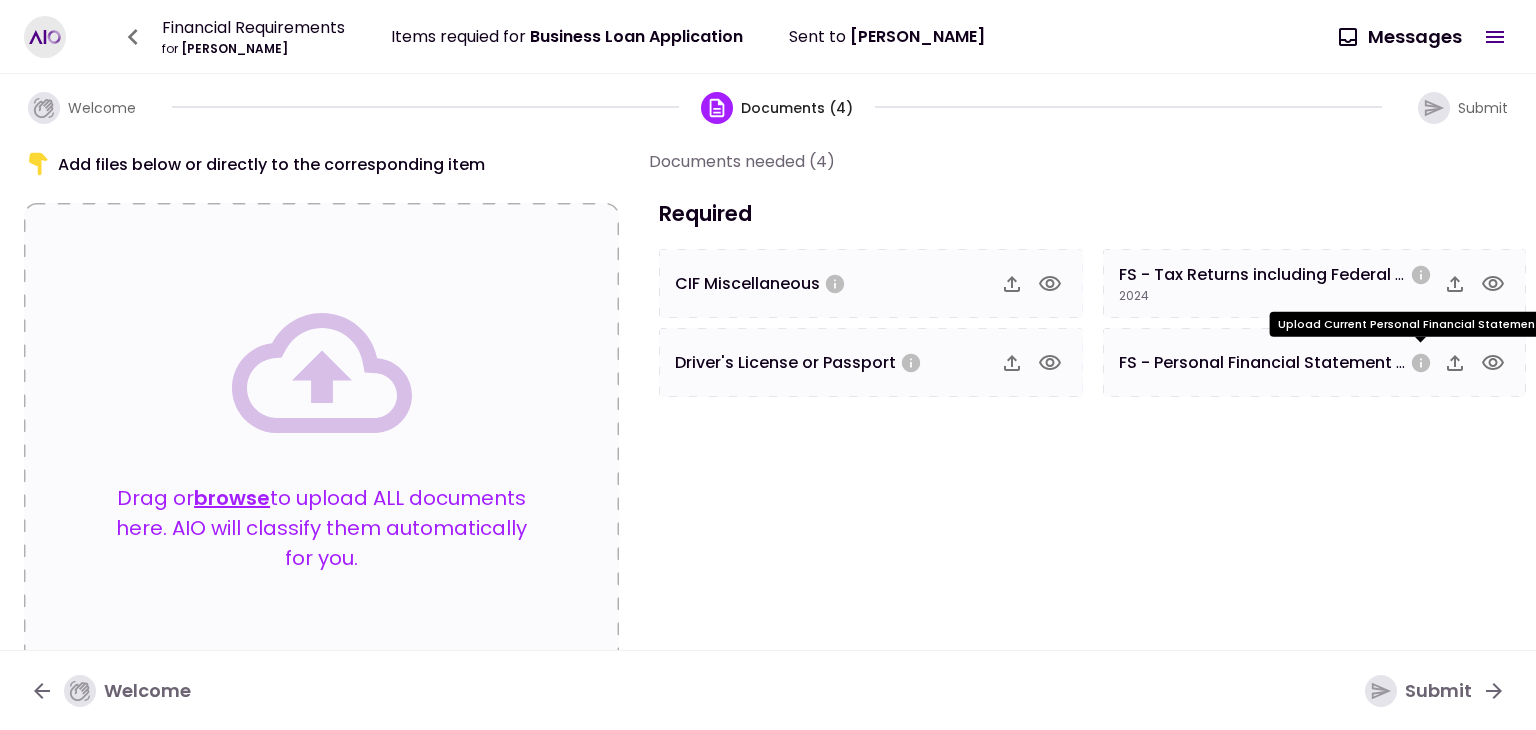click 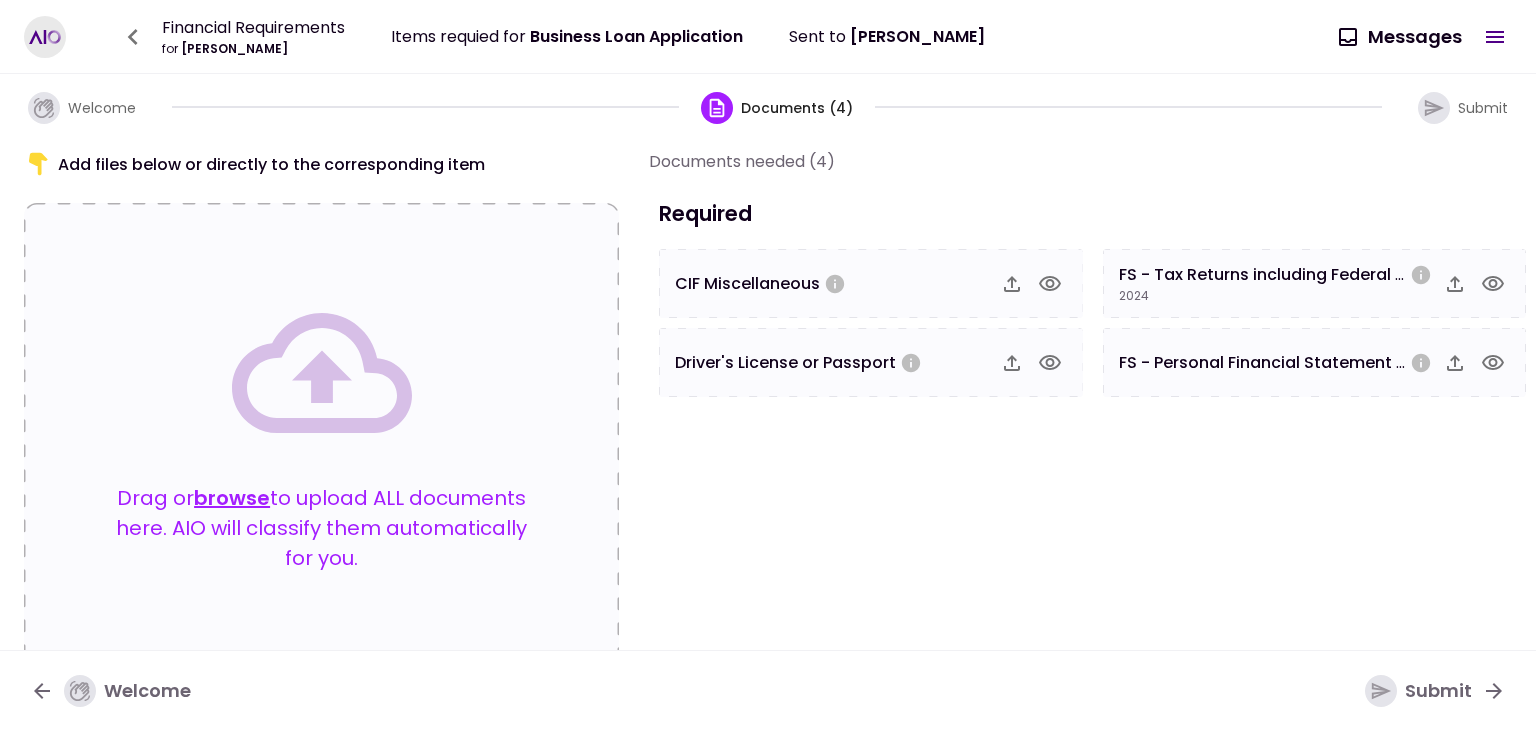 click on "FS - Personal Financial Statement (Simple Upload)" at bounding box center (1324, 362) 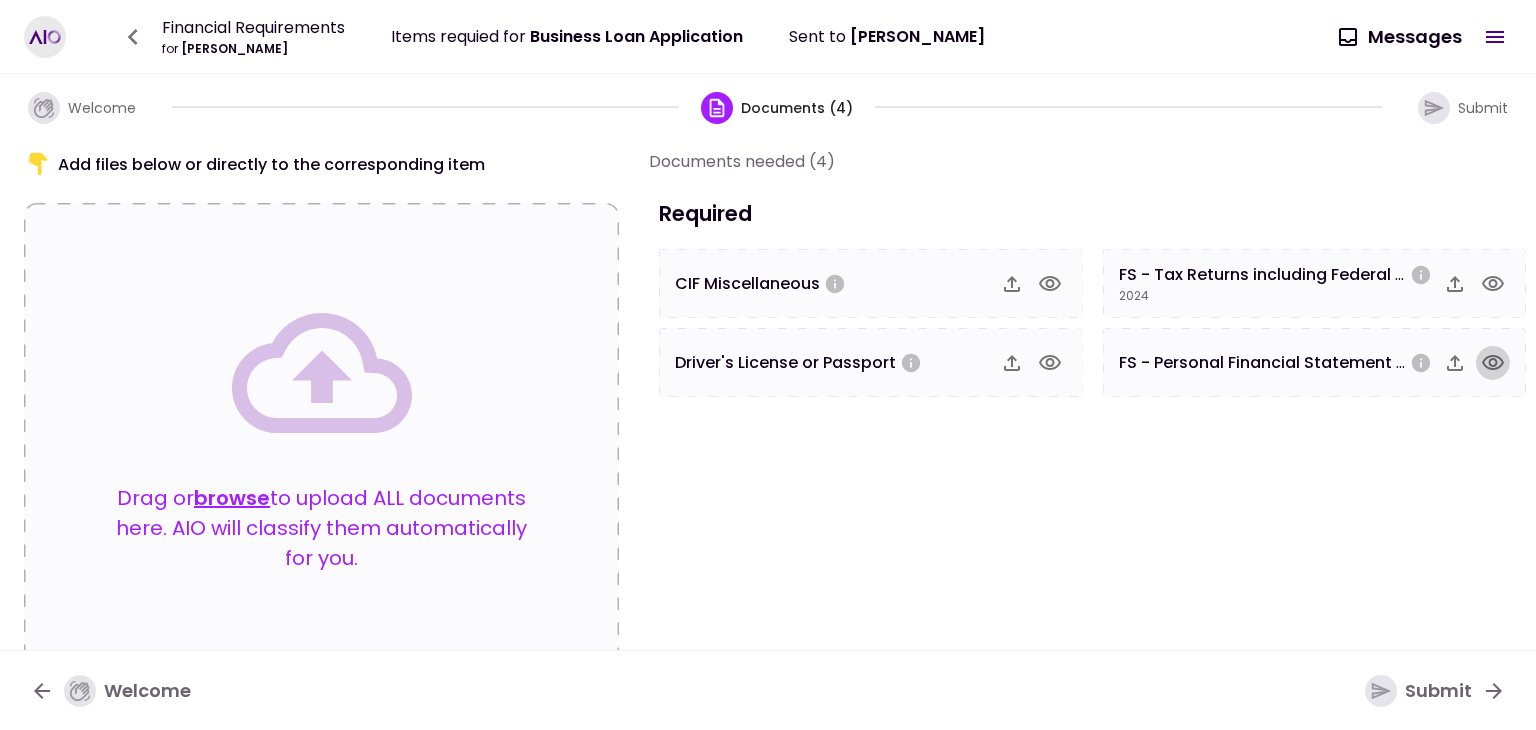 click 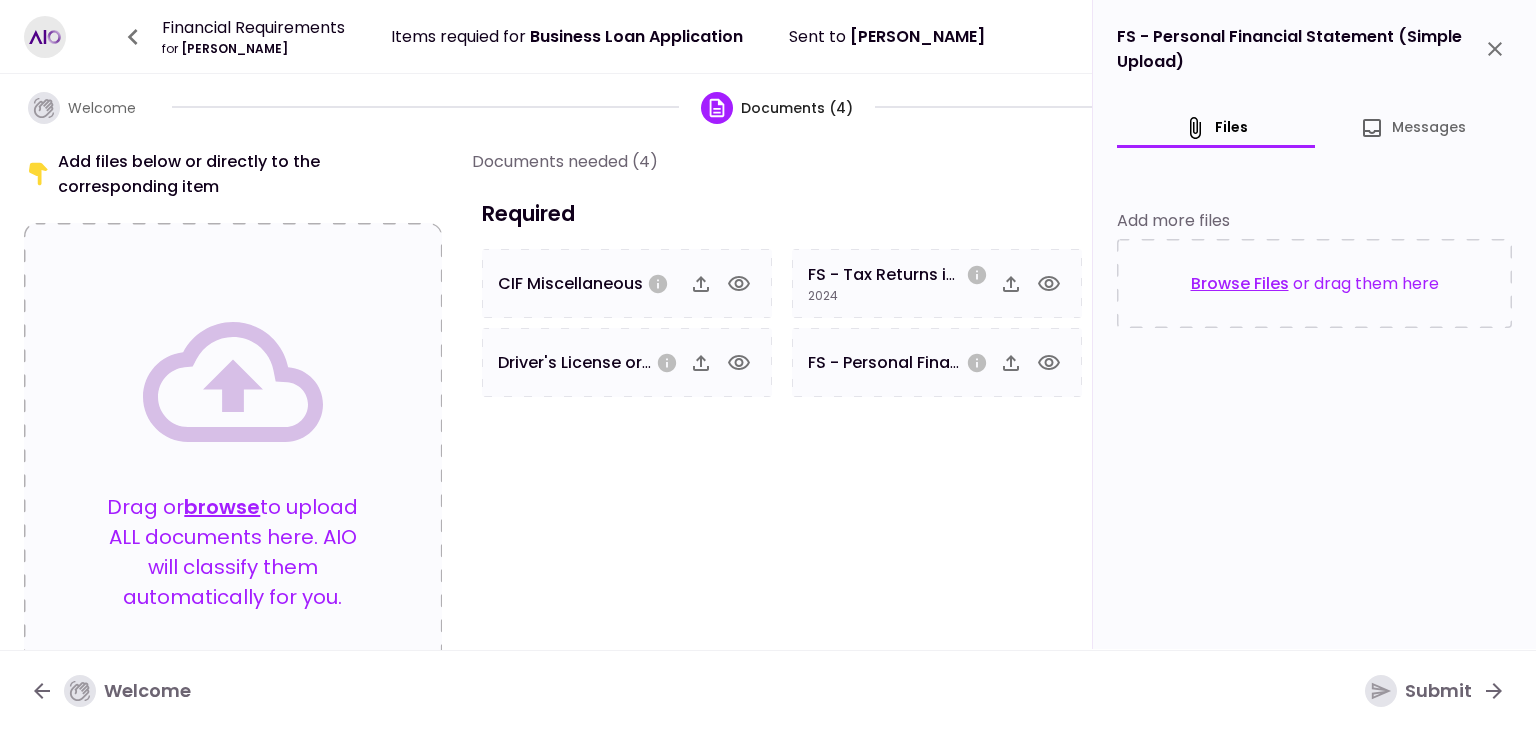 click on "Browse Files" at bounding box center [1240, 283] 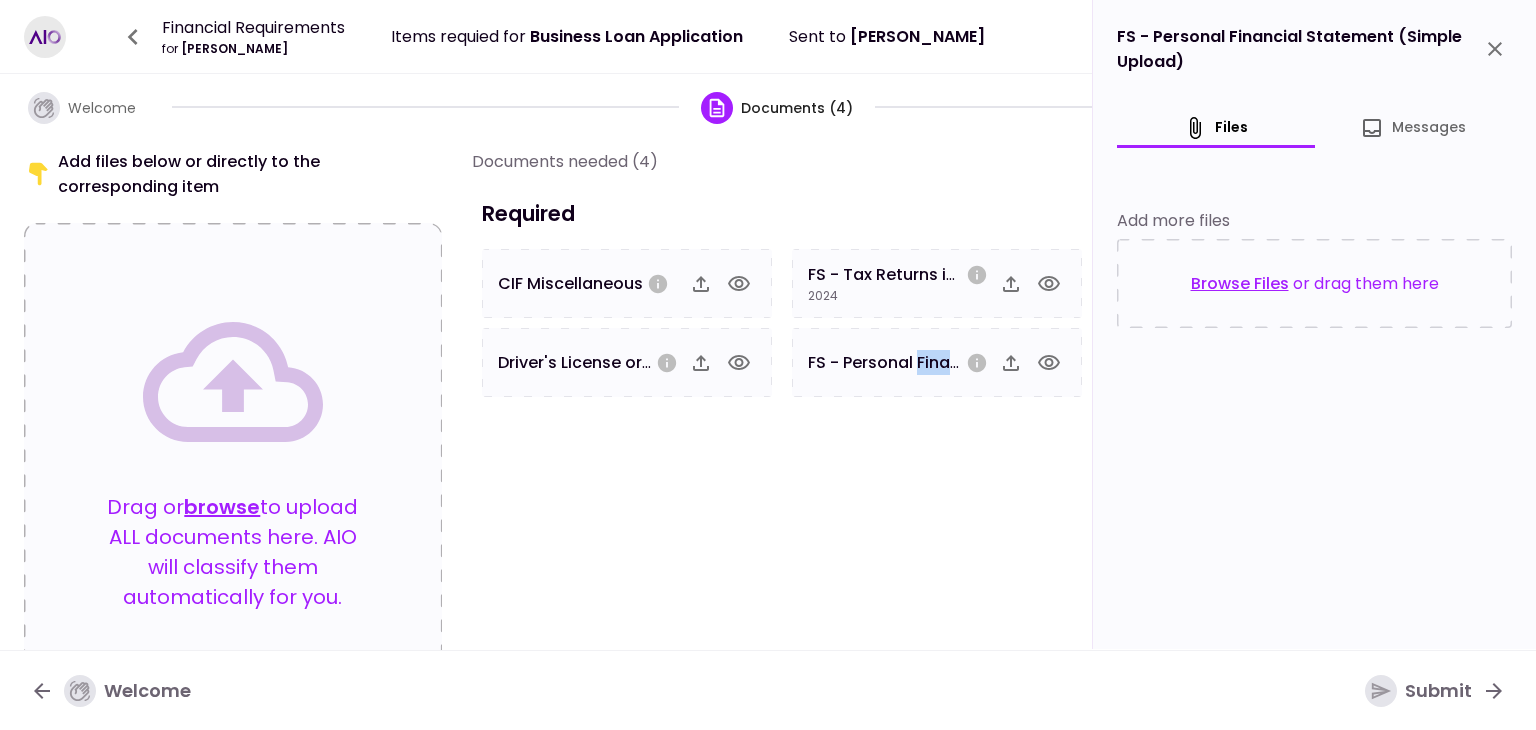 click on "Documents needed (4) Required CIF Miscellaneous   Driver's License or Passport   FS - Tax Returns including Federal & State (Last Year)   2024 FS - Personal Financial Statement (Simple Upload)" at bounding box center (785, 387) 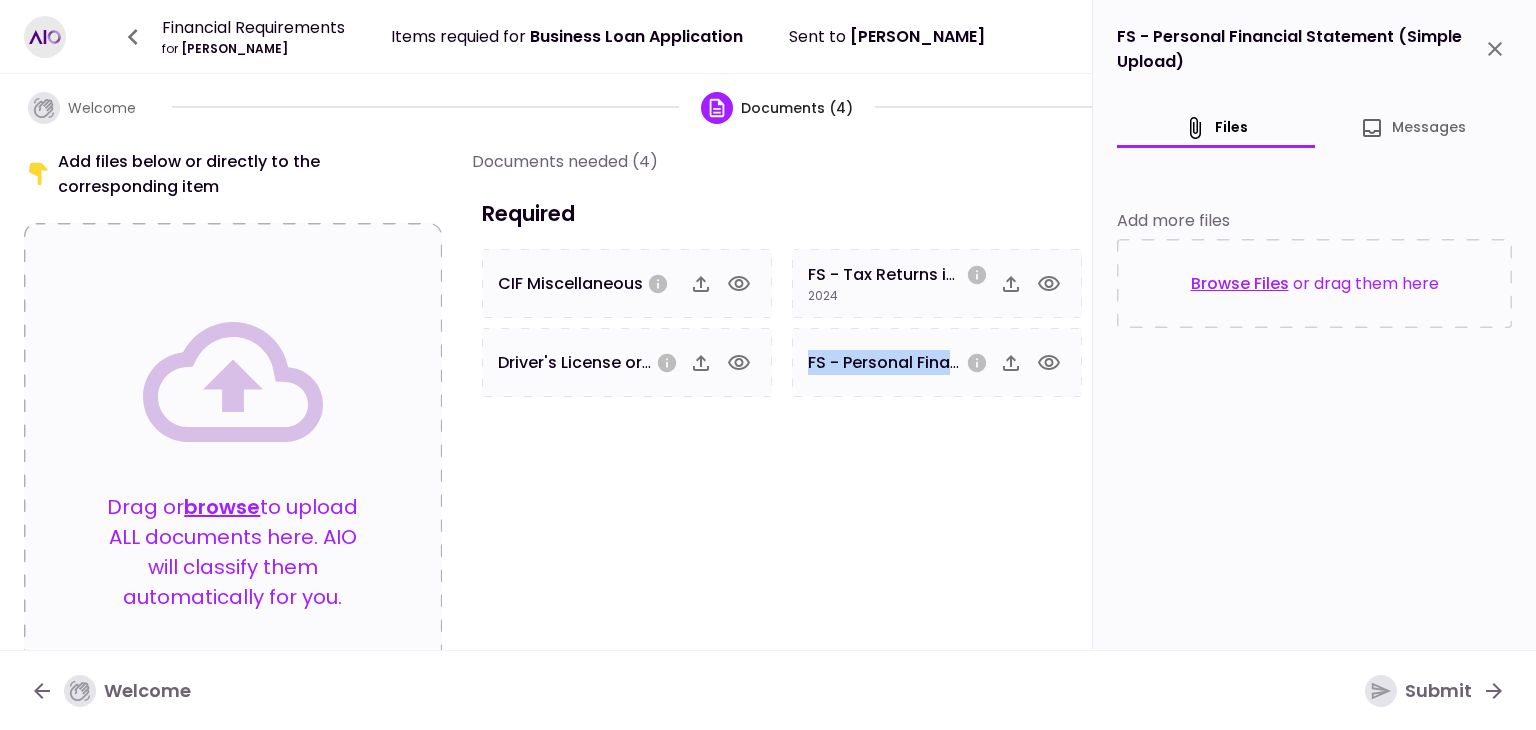 click on "Documents needed (4) Required CIF Miscellaneous   Driver's License or Passport   FS - Tax Returns including Federal & State (Last Year)   2024 FS - Personal Financial Statement (Simple Upload)" at bounding box center [785, 387] 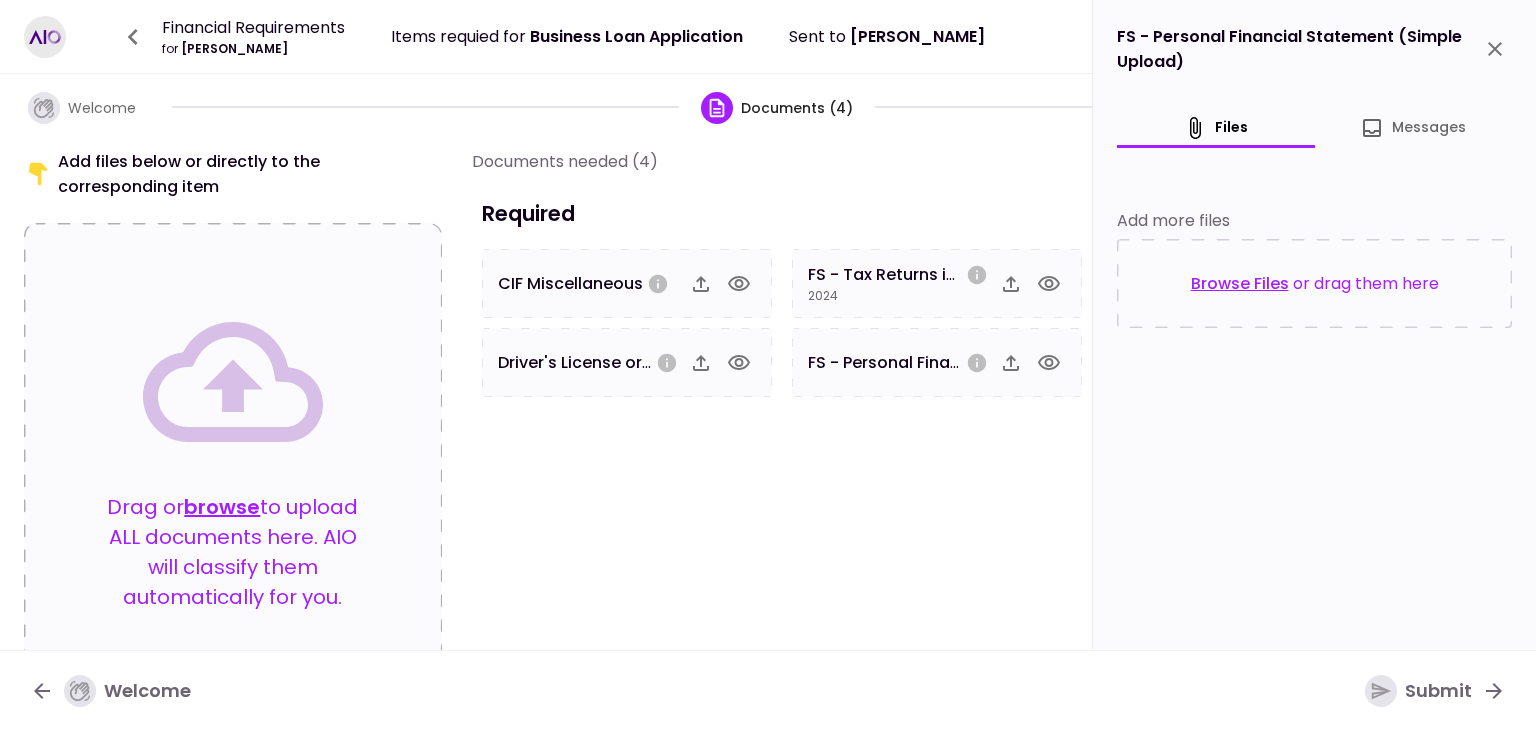 click on "Documents needed (4)" at bounding box center [785, 161] 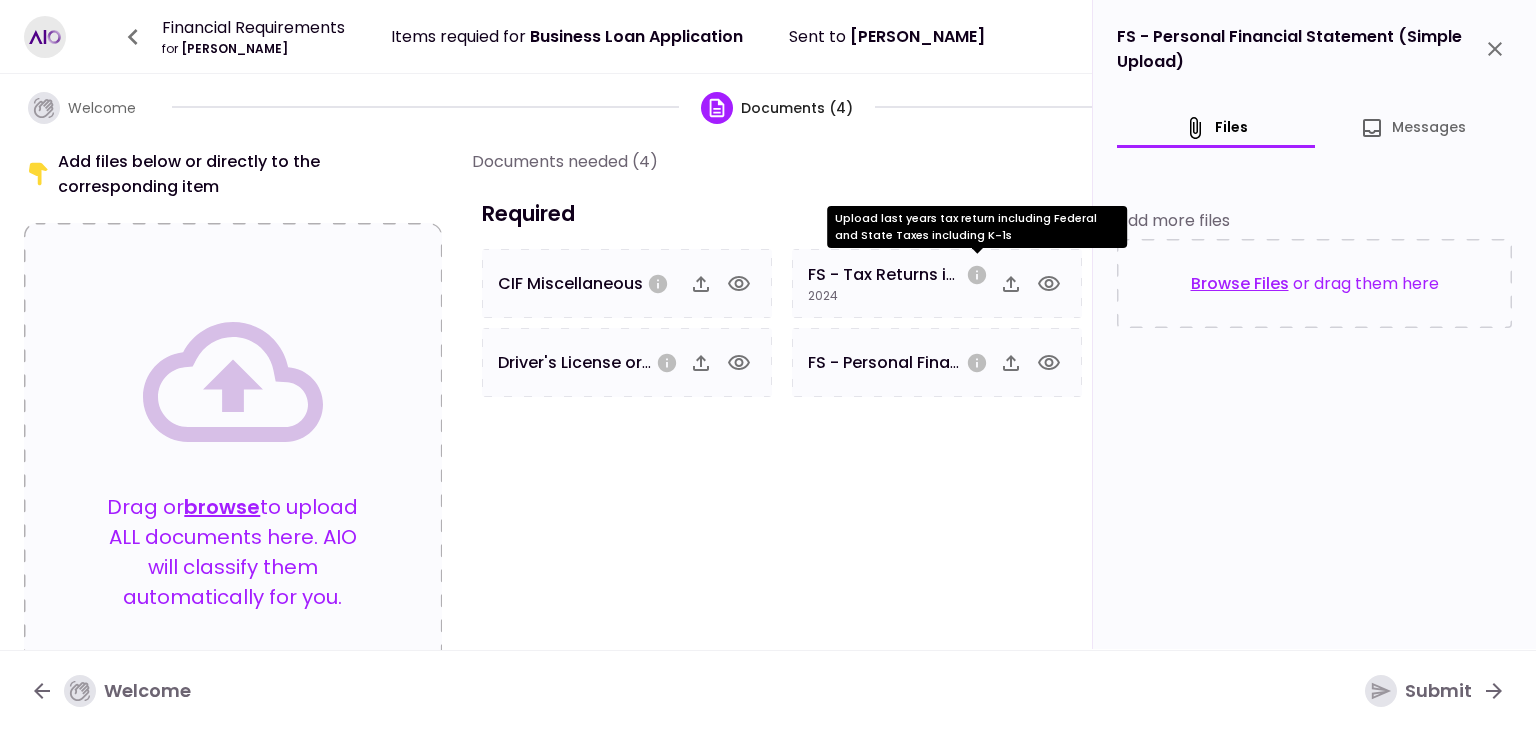 click 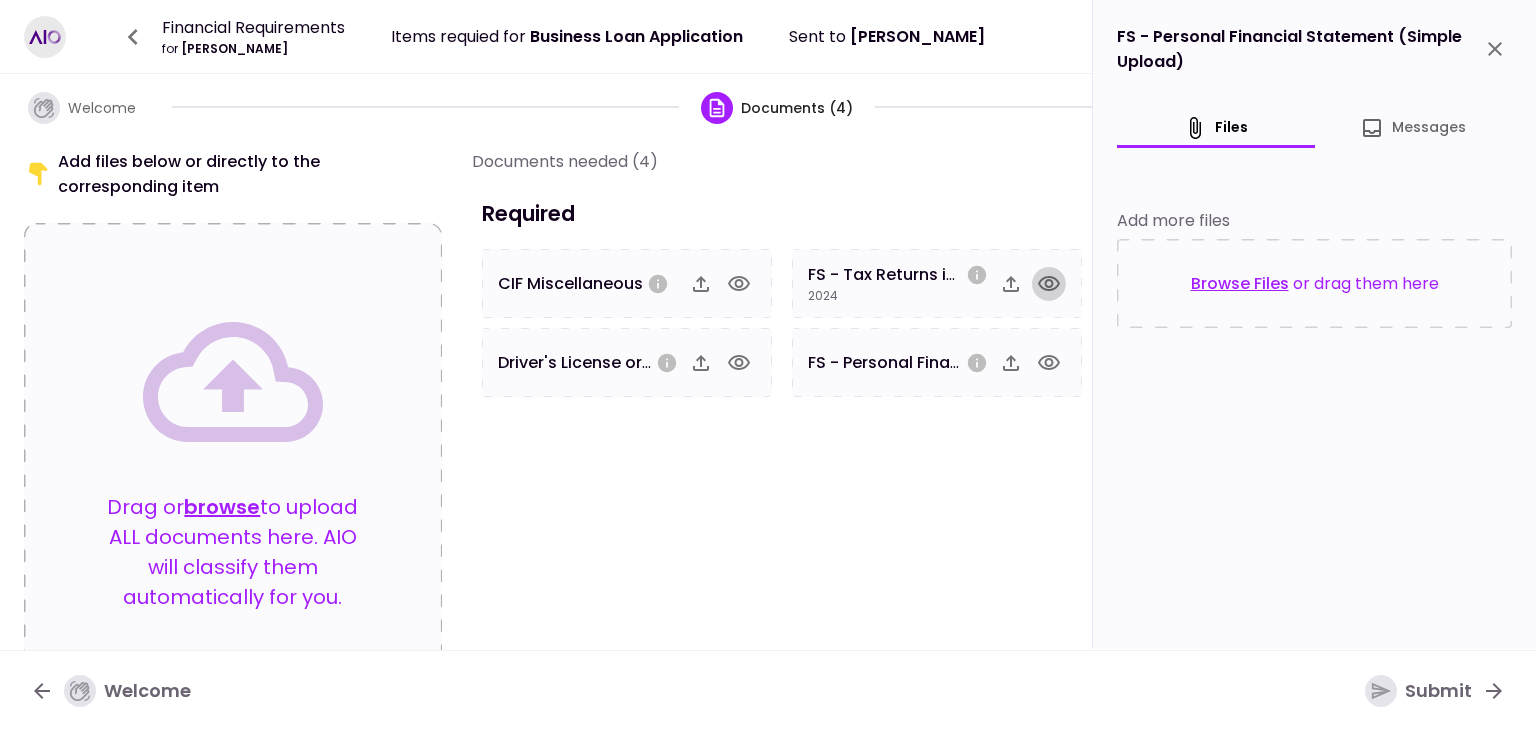 click 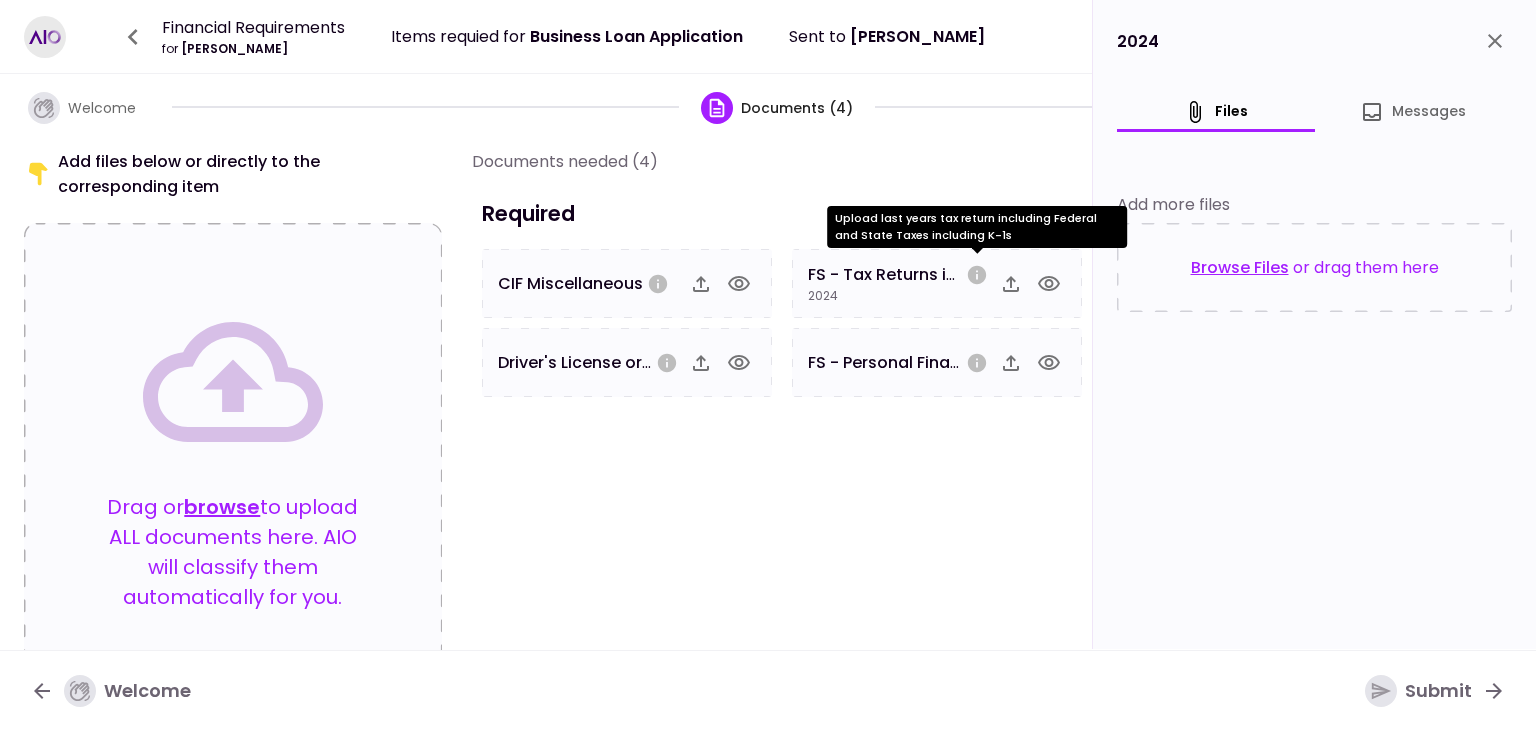 click 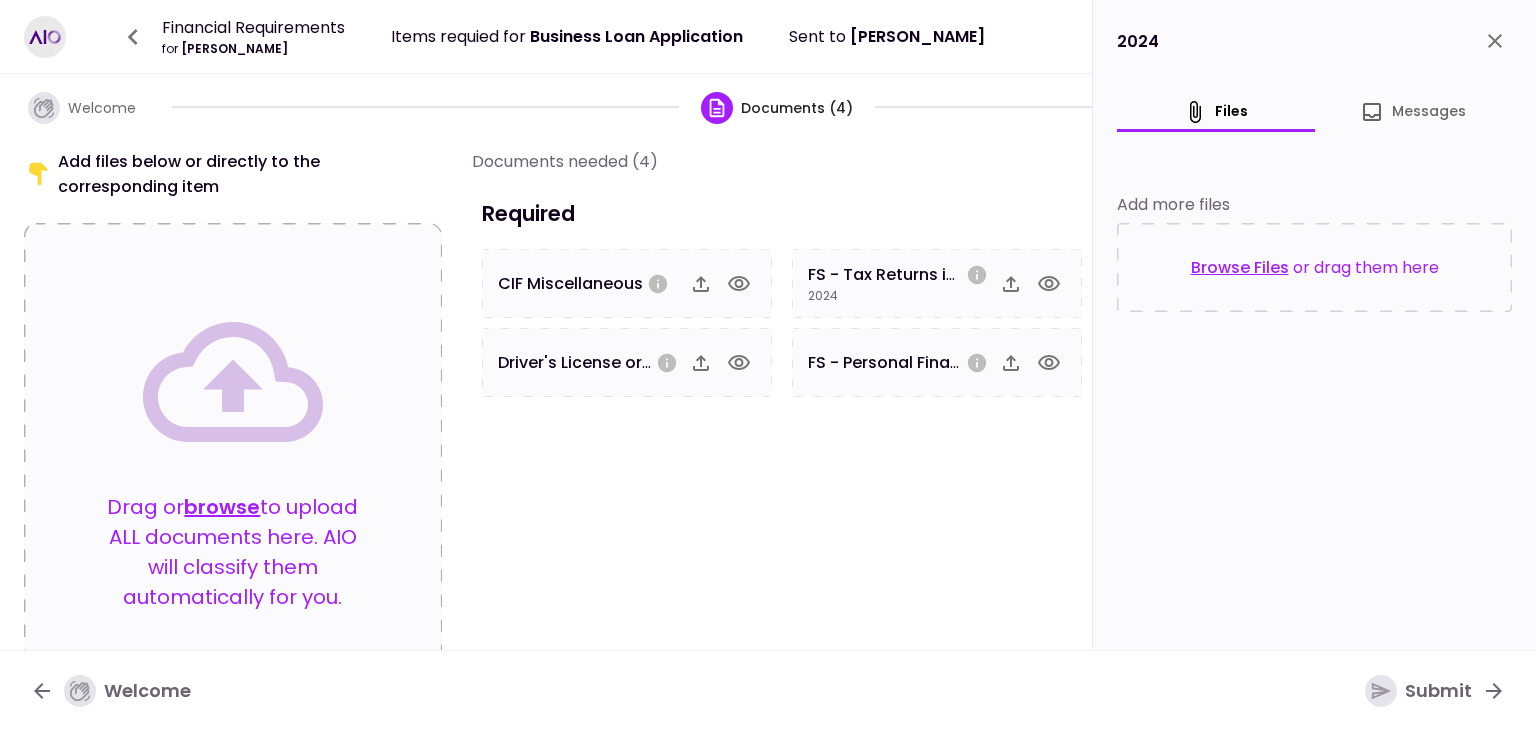 click on "Welcome Documents (4) Submit" at bounding box center (768, 106) 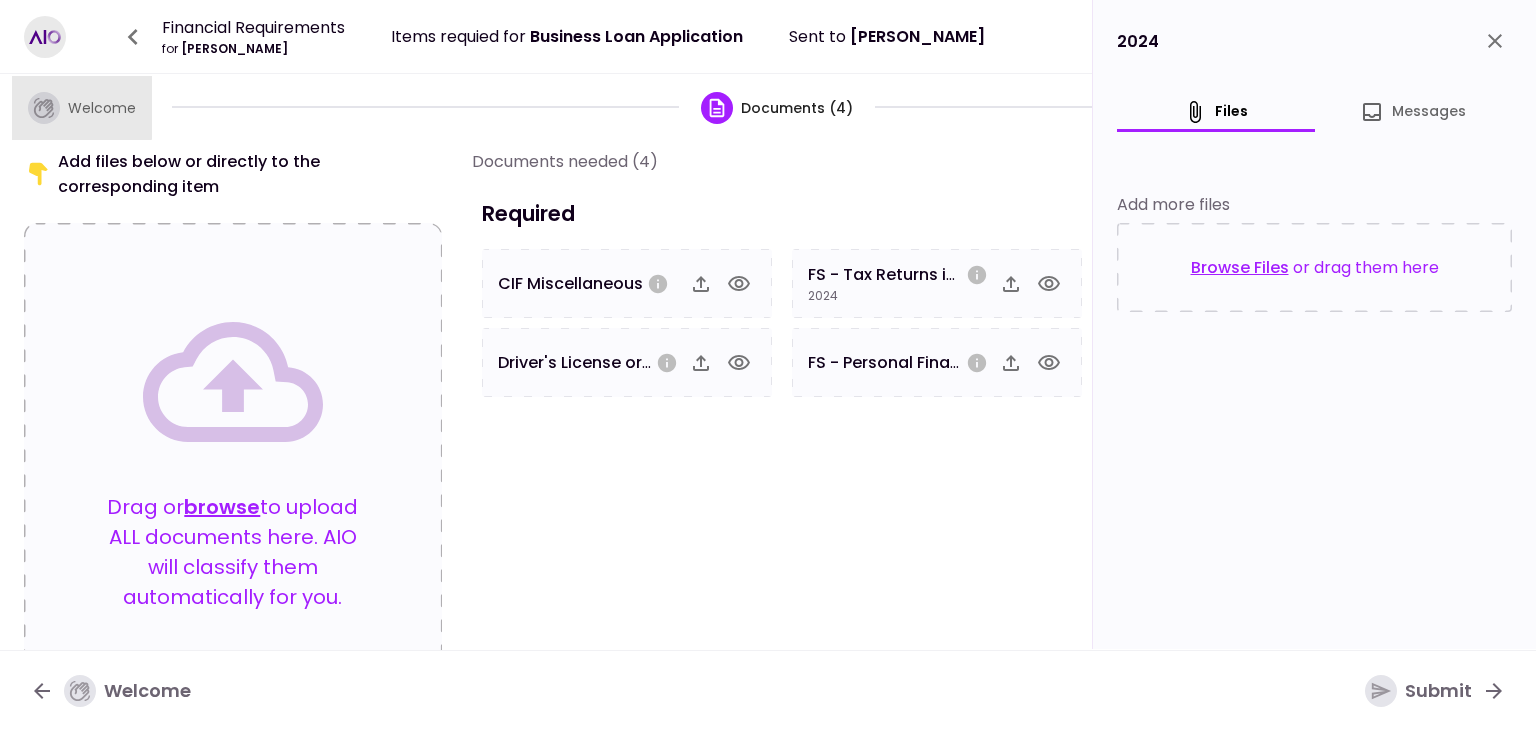 click on "Welcome" at bounding box center (102, 108) 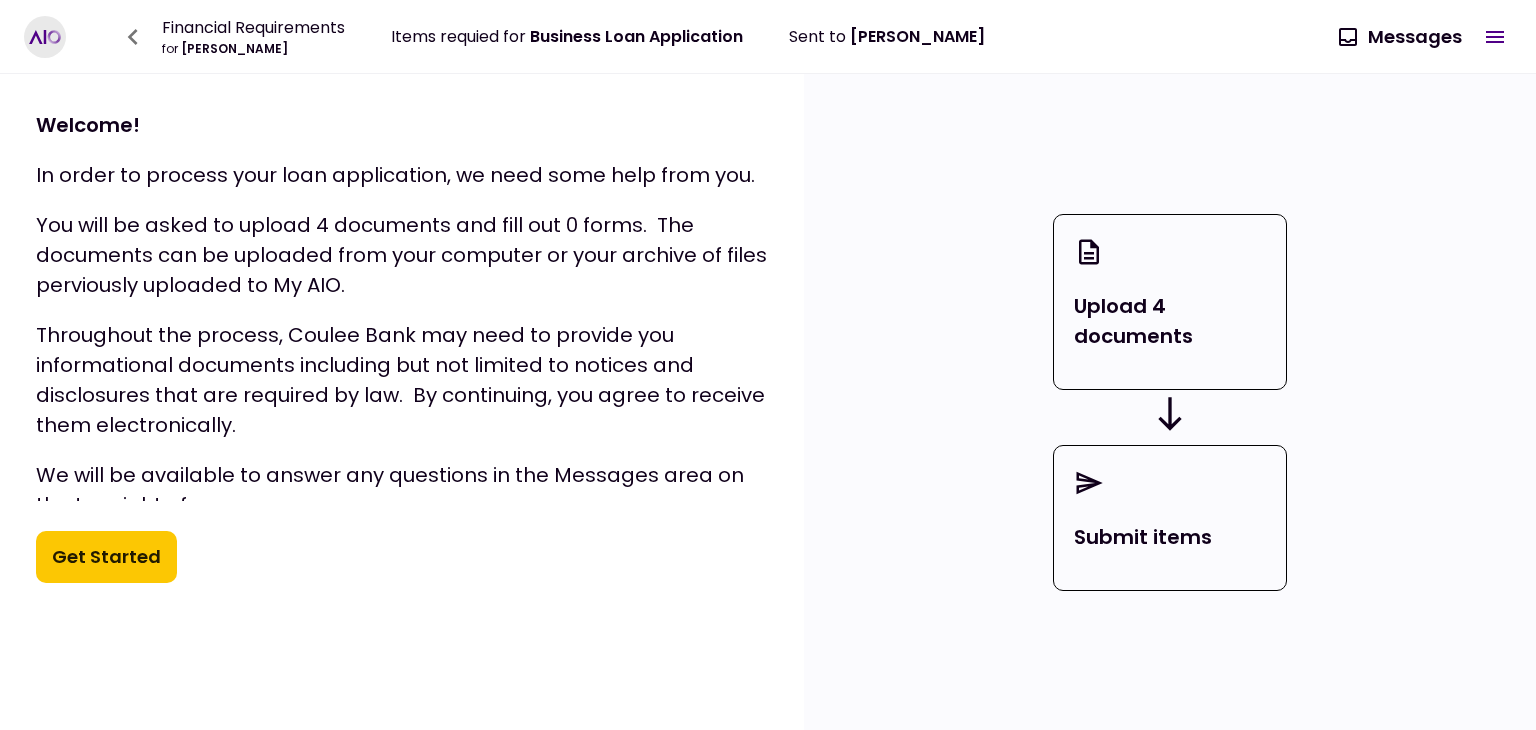 scroll, scrollTop: 93, scrollLeft: 0, axis: vertical 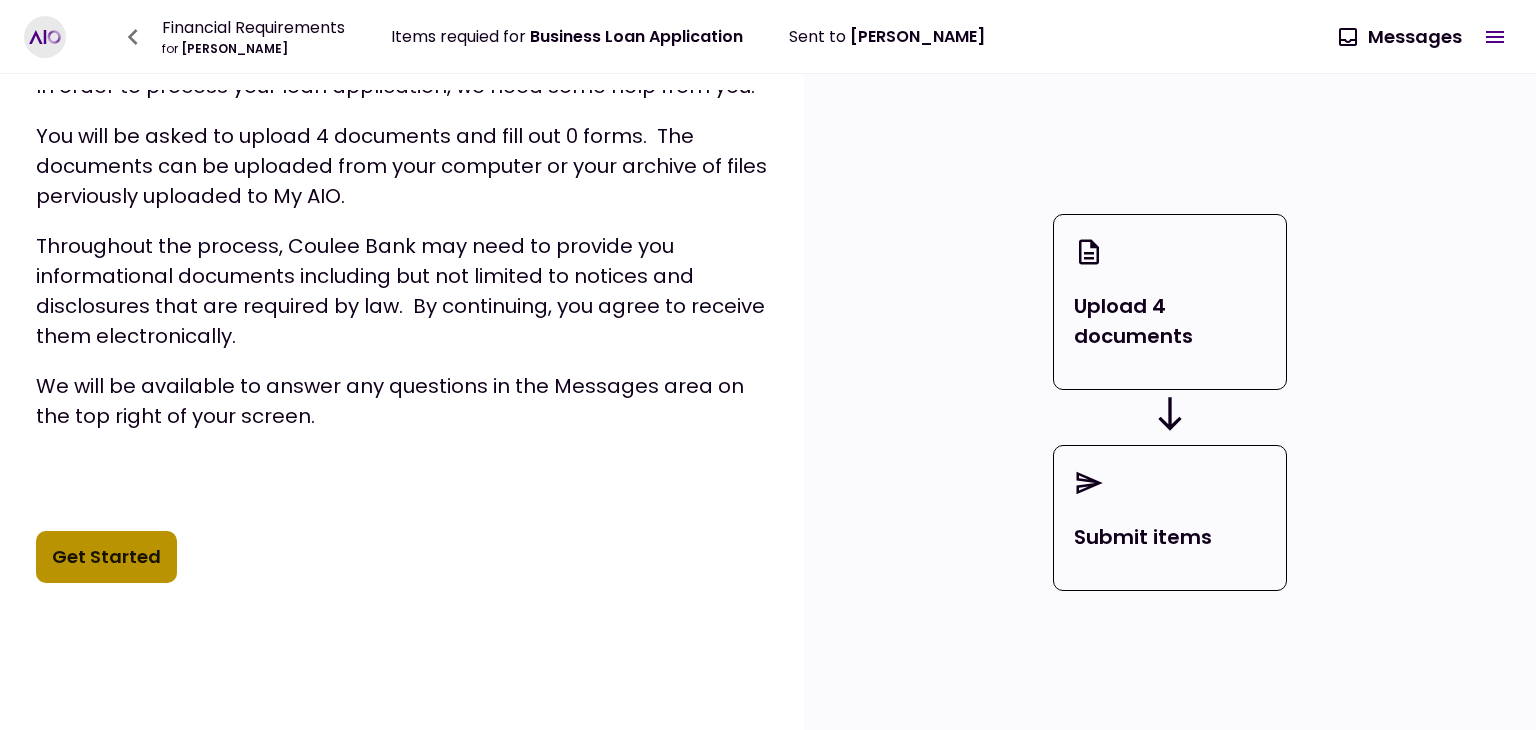 click on "Get Started" at bounding box center (106, 557) 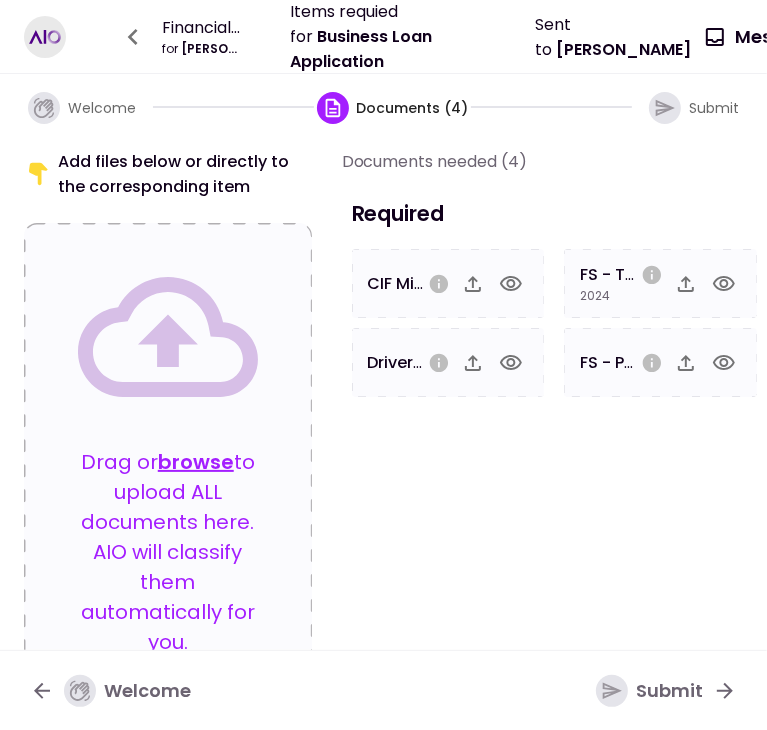 click on "Documents needed (4) Required CIF Miscellaneous   Driver's License or Passport   FS - Tax Returns including Federal & State (Last Year)   2024 FS - Personal Financial Statement (Simple Upload)" at bounding box center (557, 387) 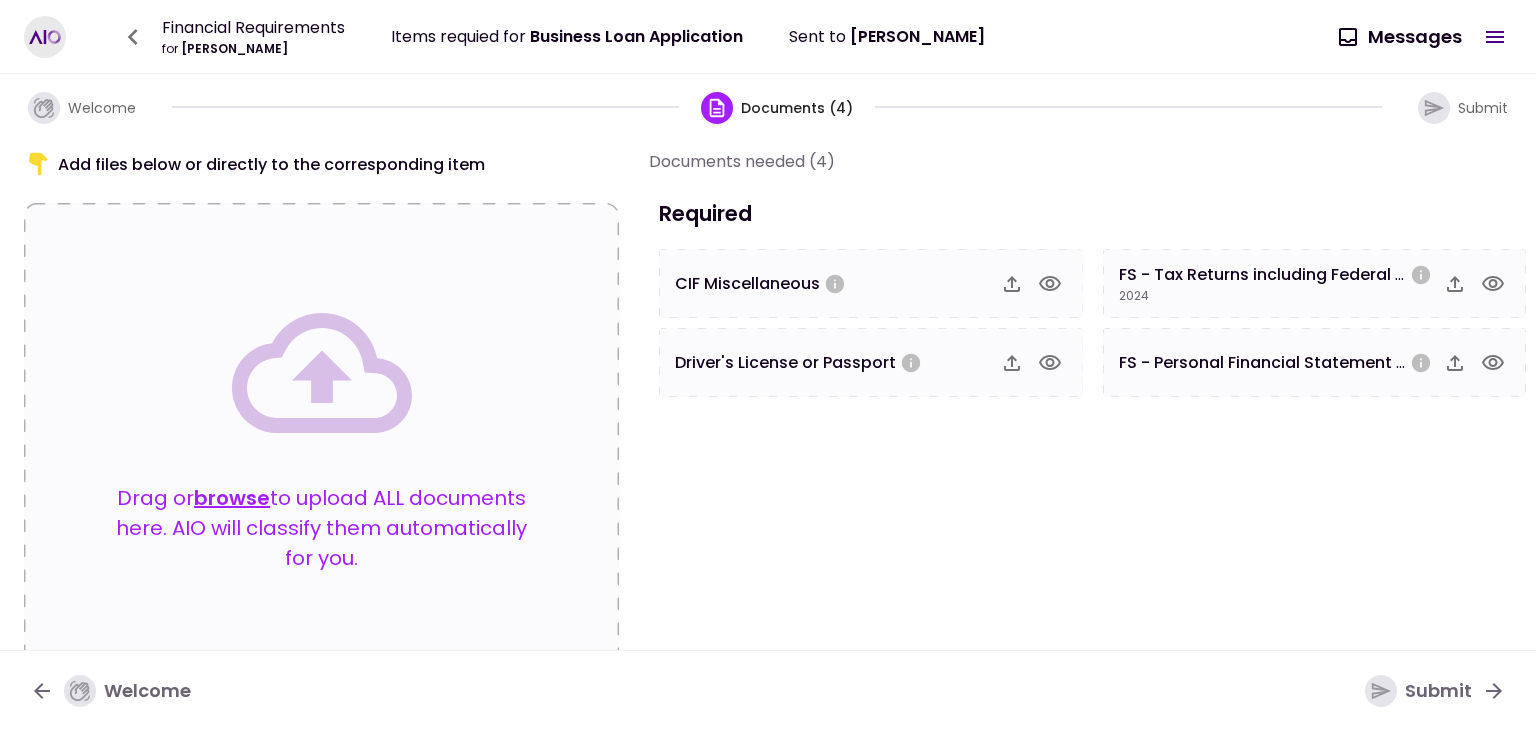 click on "FS - Tax Returns including Federal & State (Last Year)" at bounding box center (1335, 274) 